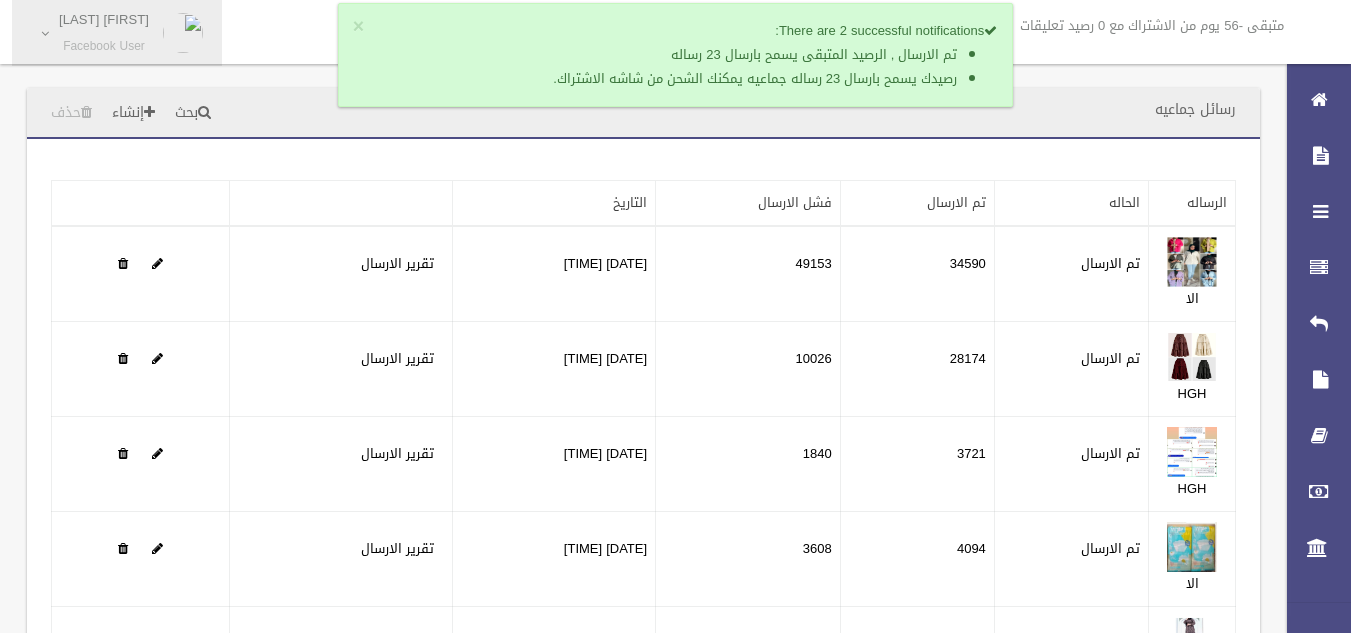 scroll, scrollTop: 0, scrollLeft: 0, axis: both 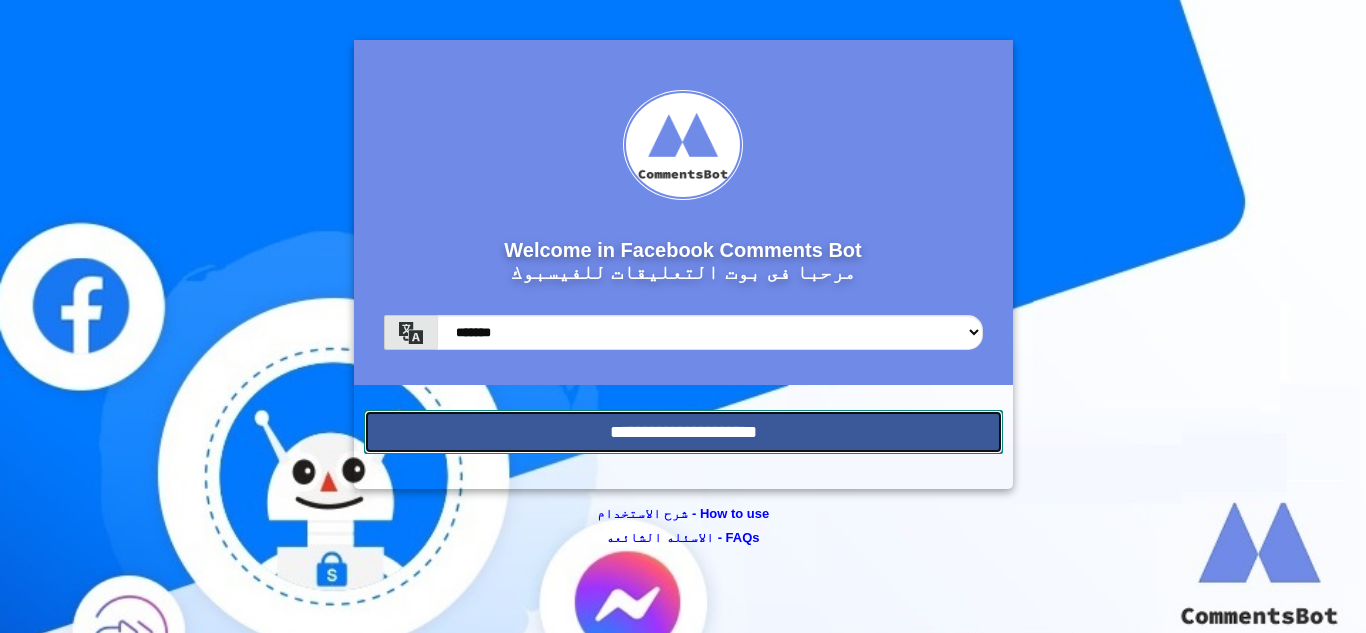 click on "**********" at bounding box center (683, 432) 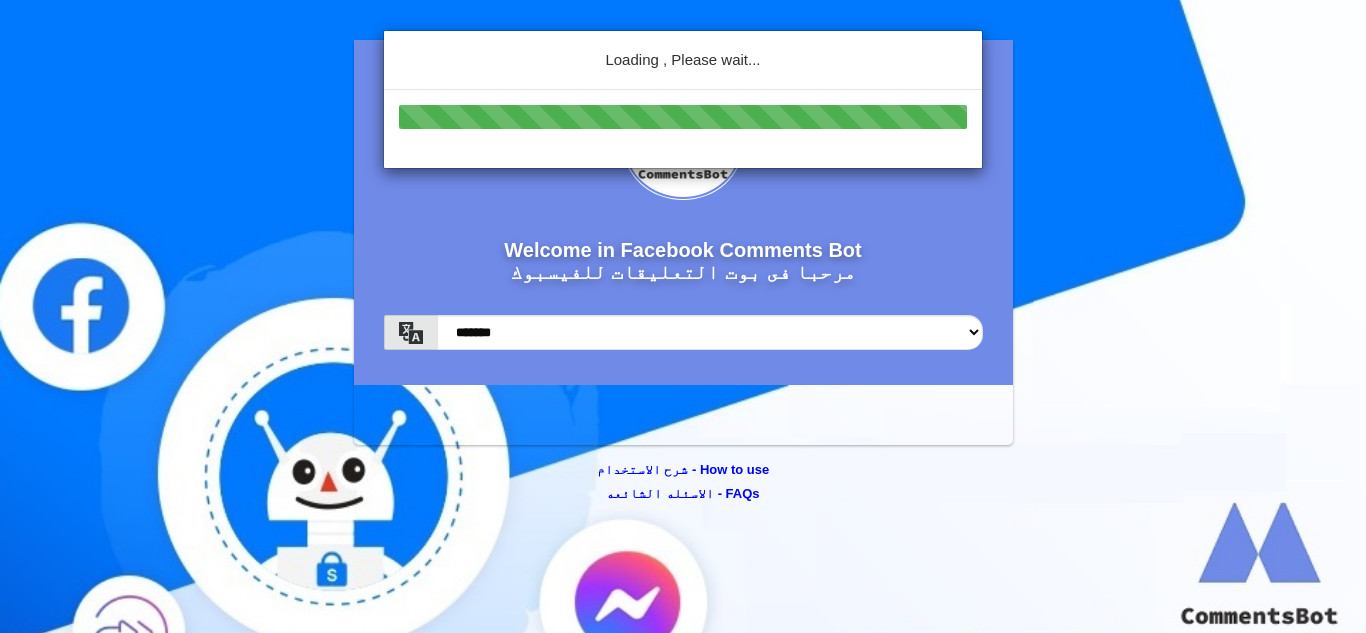 scroll, scrollTop: 0, scrollLeft: 0, axis: both 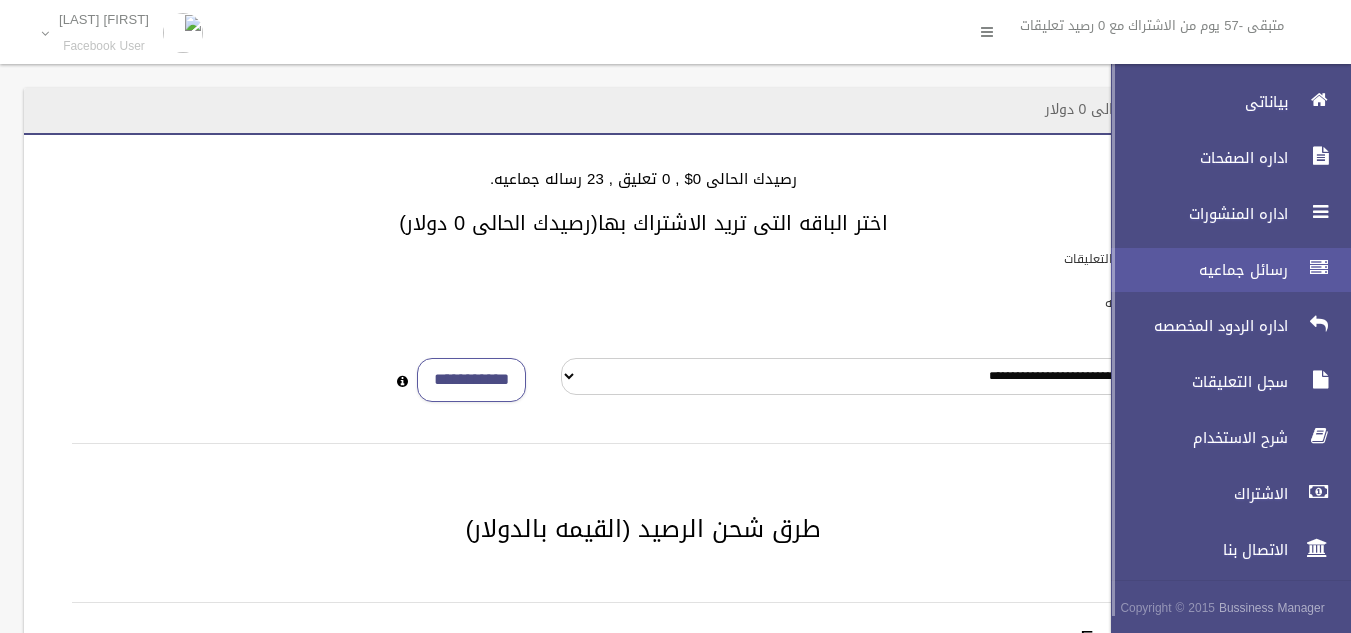 click on "رسائل جماعيه" at bounding box center (1222, 270) 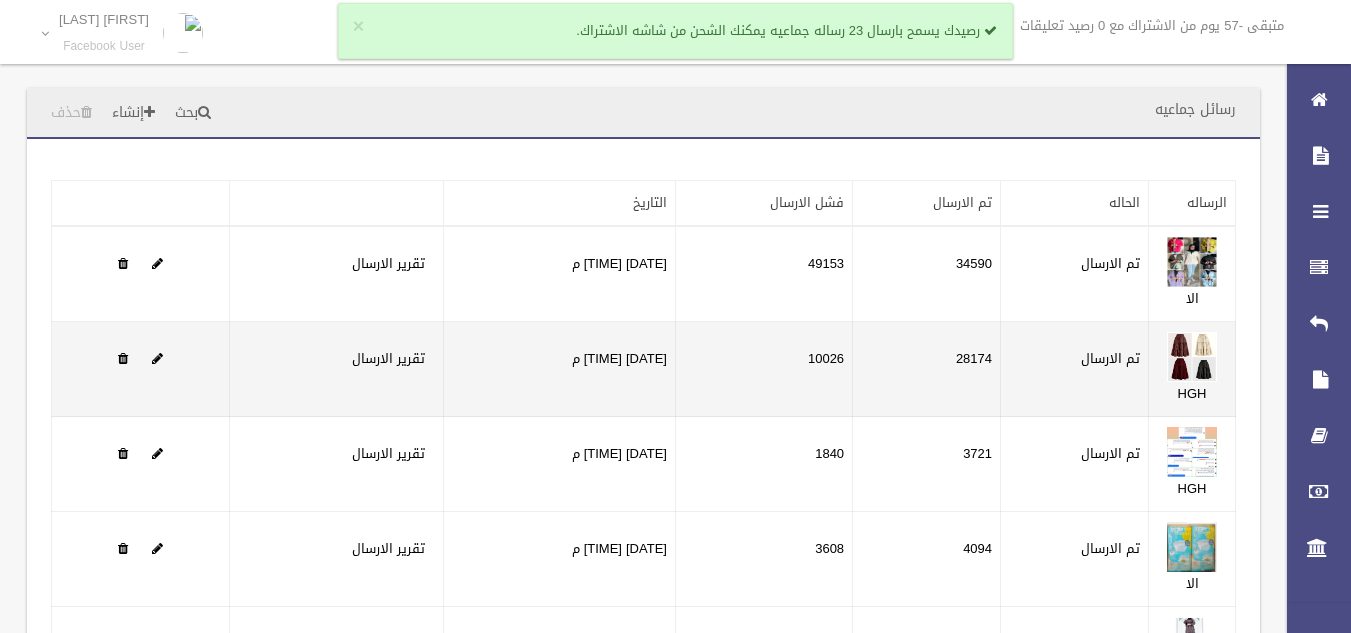 scroll, scrollTop: 256, scrollLeft: 0, axis: vertical 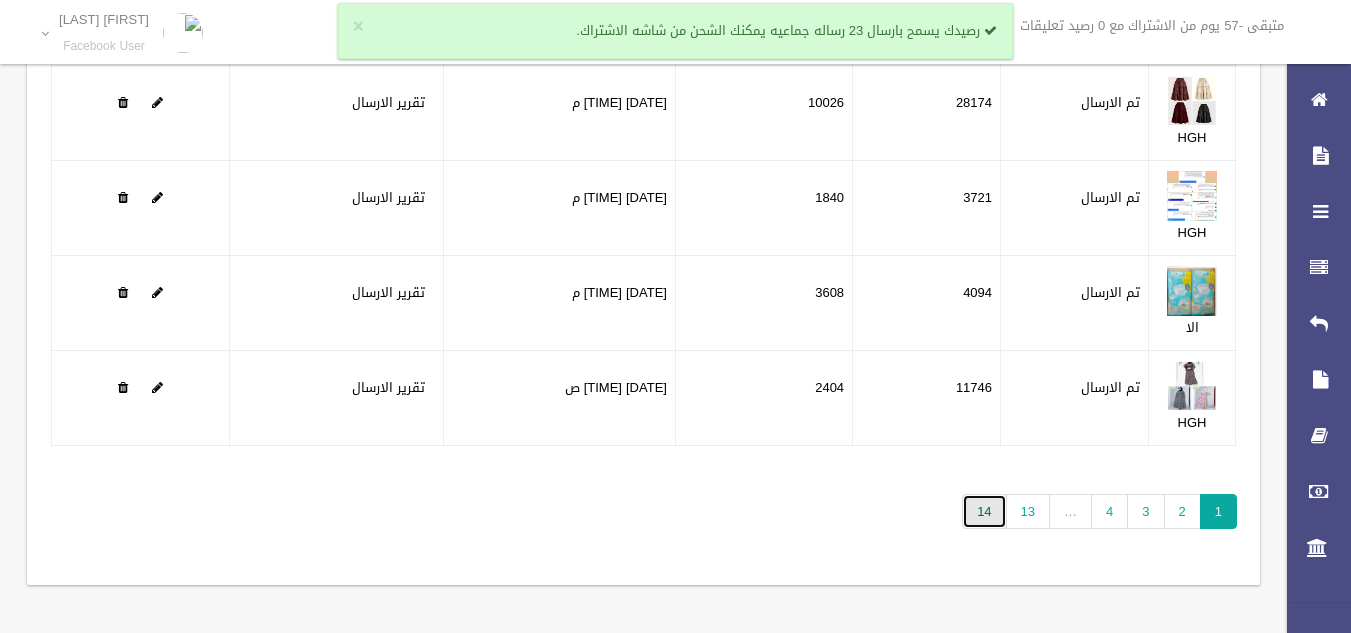 click on "14" at bounding box center [984, 511] 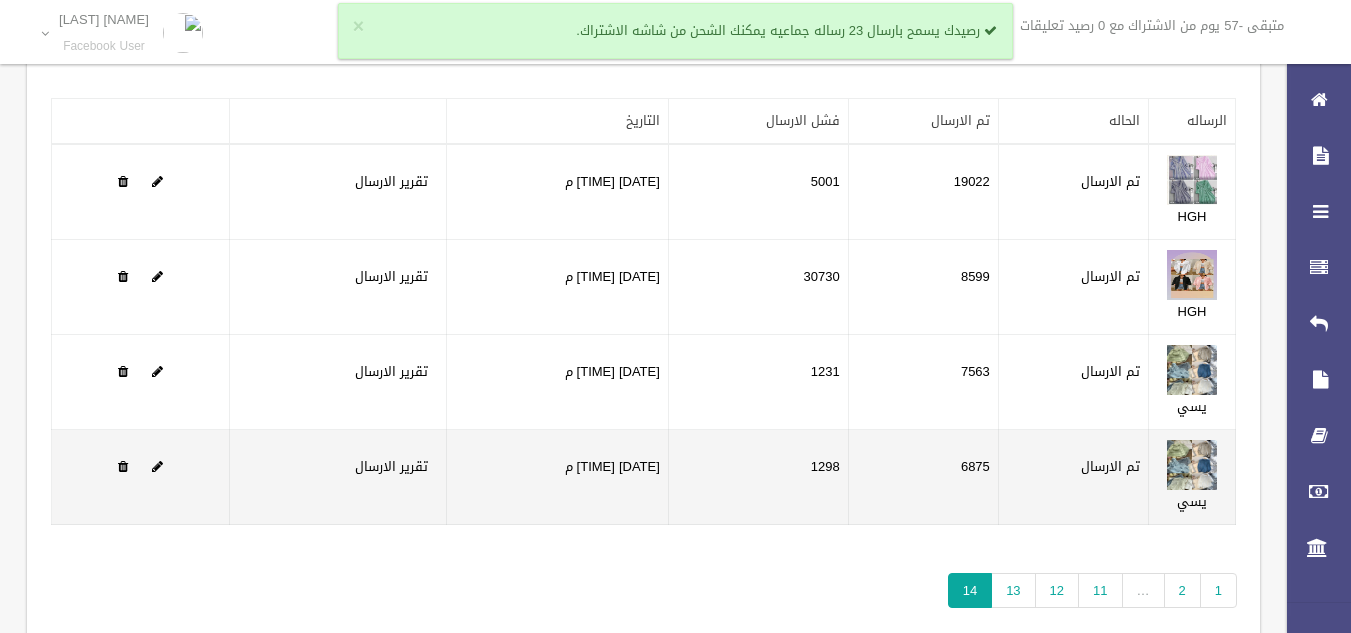 scroll, scrollTop: 76, scrollLeft: 0, axis: vertical 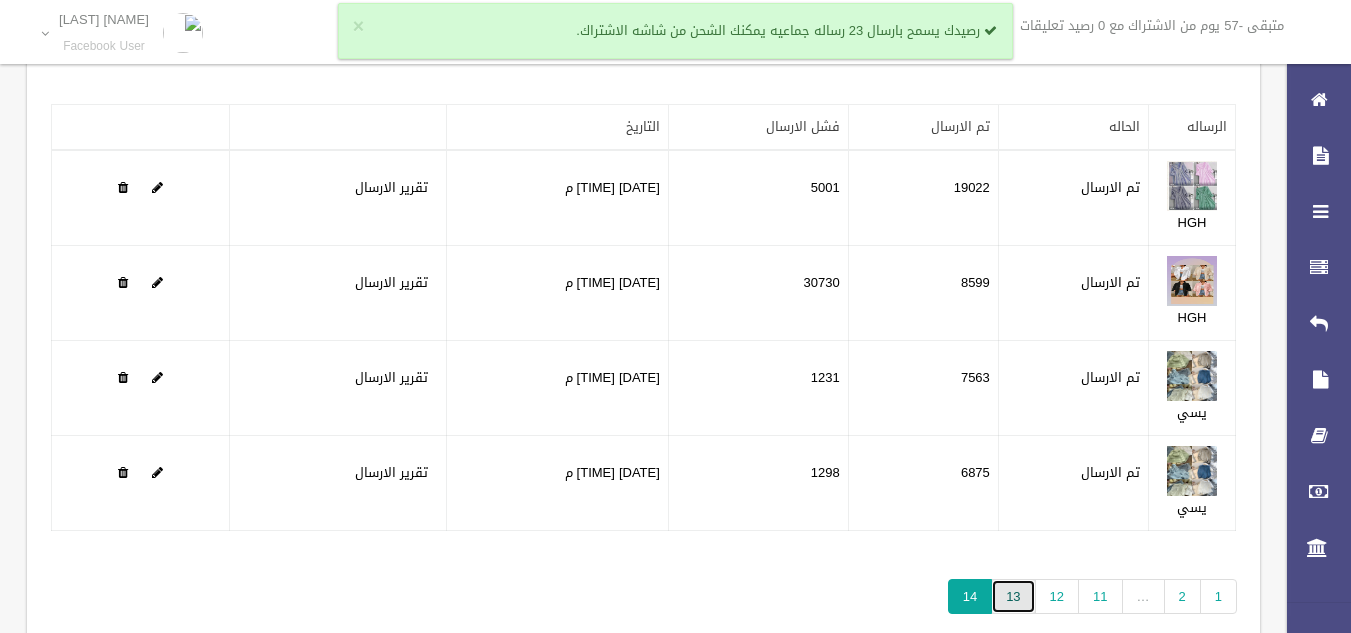click on "13" at bounding box center [1013, 596] 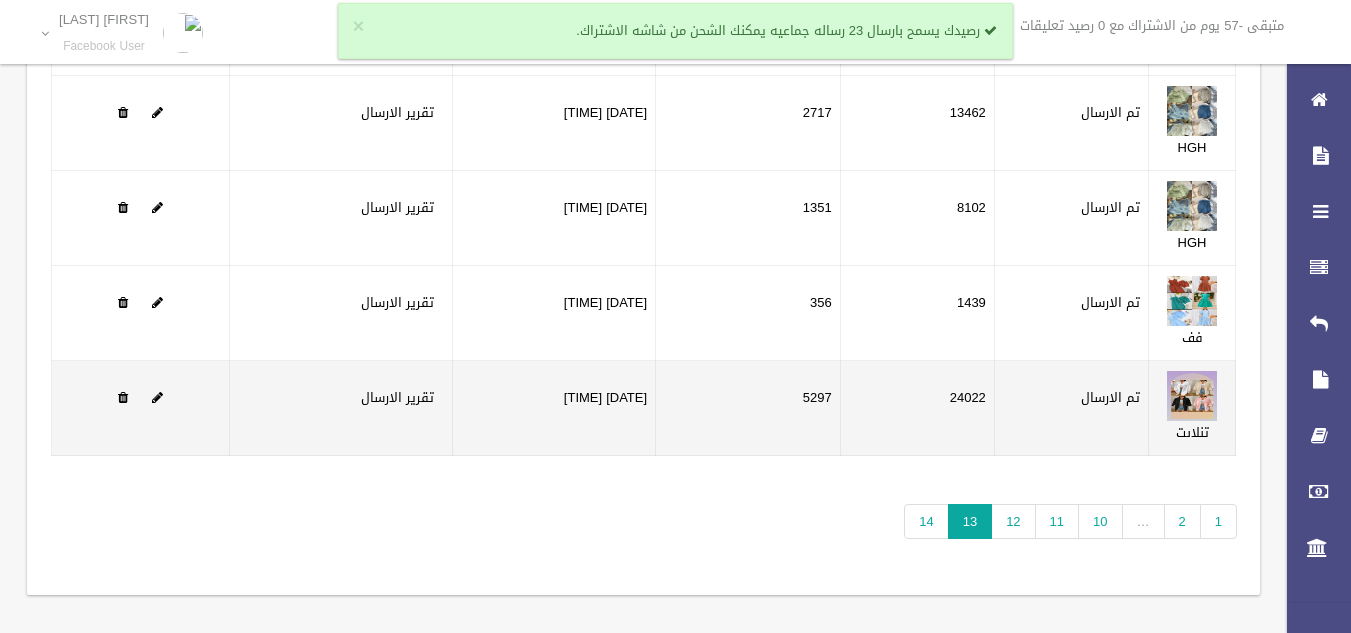 scroll, scrollTop: 245, scrollLeft: 0, axis: vertical 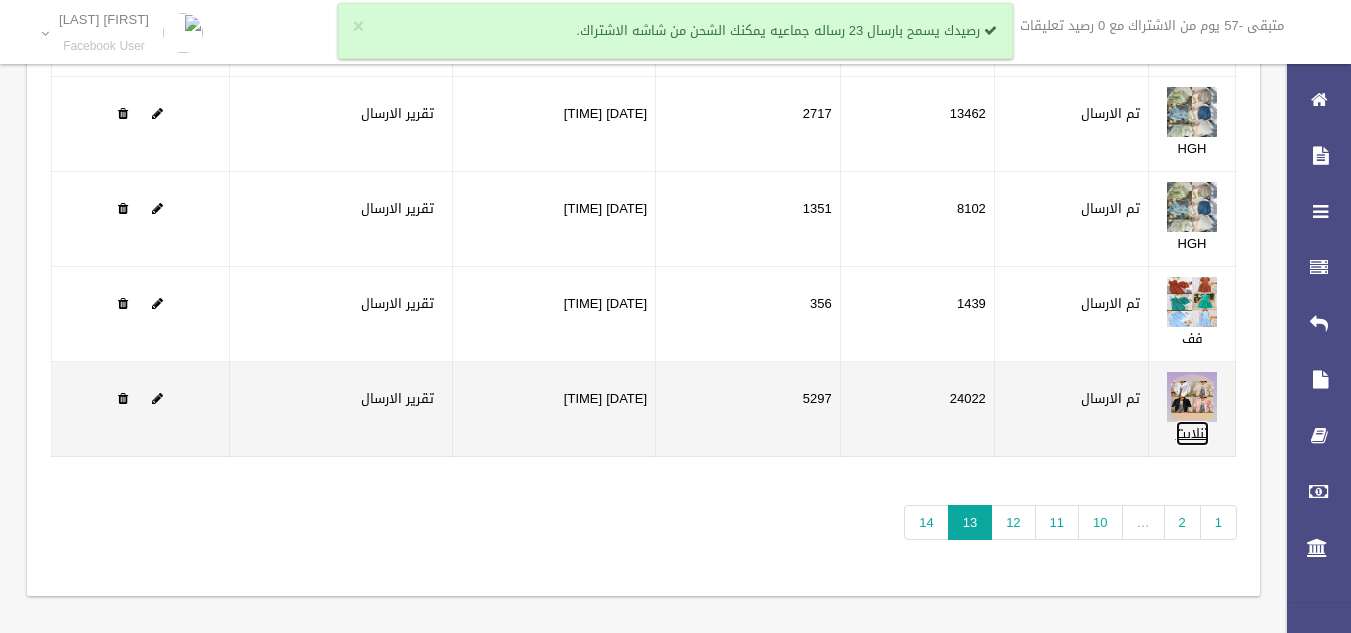 click on "تنلاىت" at bounding box center (1192, 433) 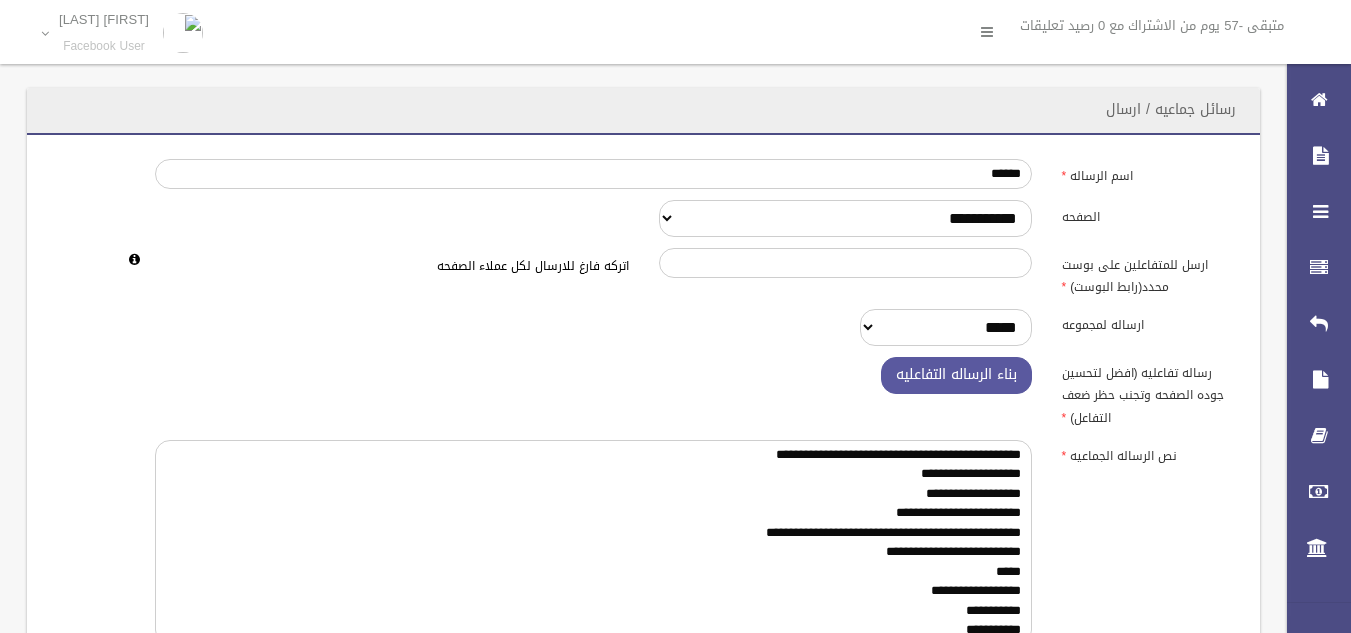 scroll, scrollTop: 0, scrollLeft: 0, axis: both 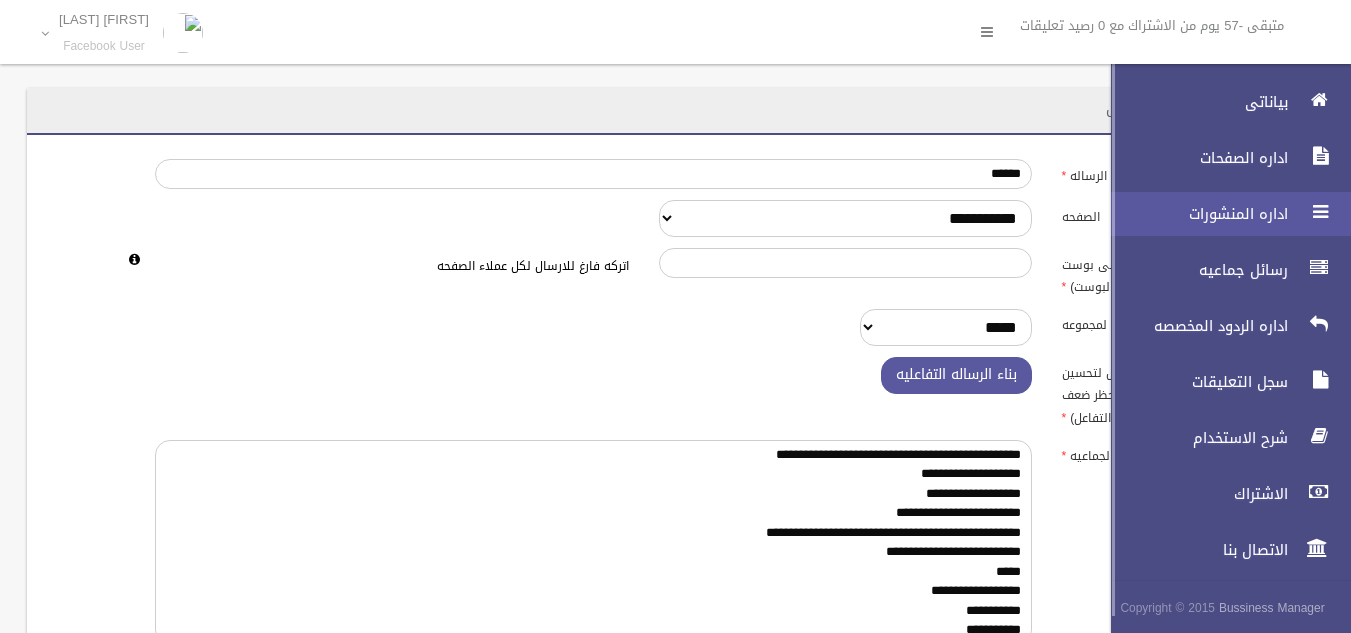 click at bounding box center (1319, 212) 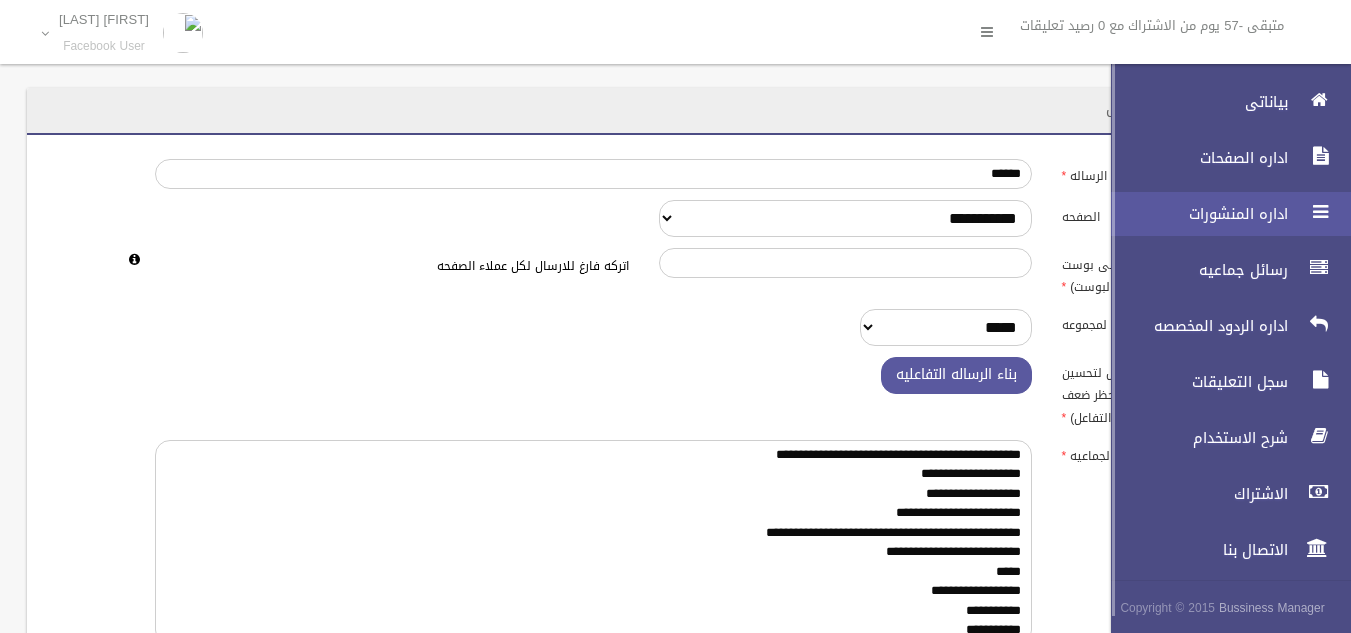 click on "اداره المنشورات" at bounding box center [1194, 214] 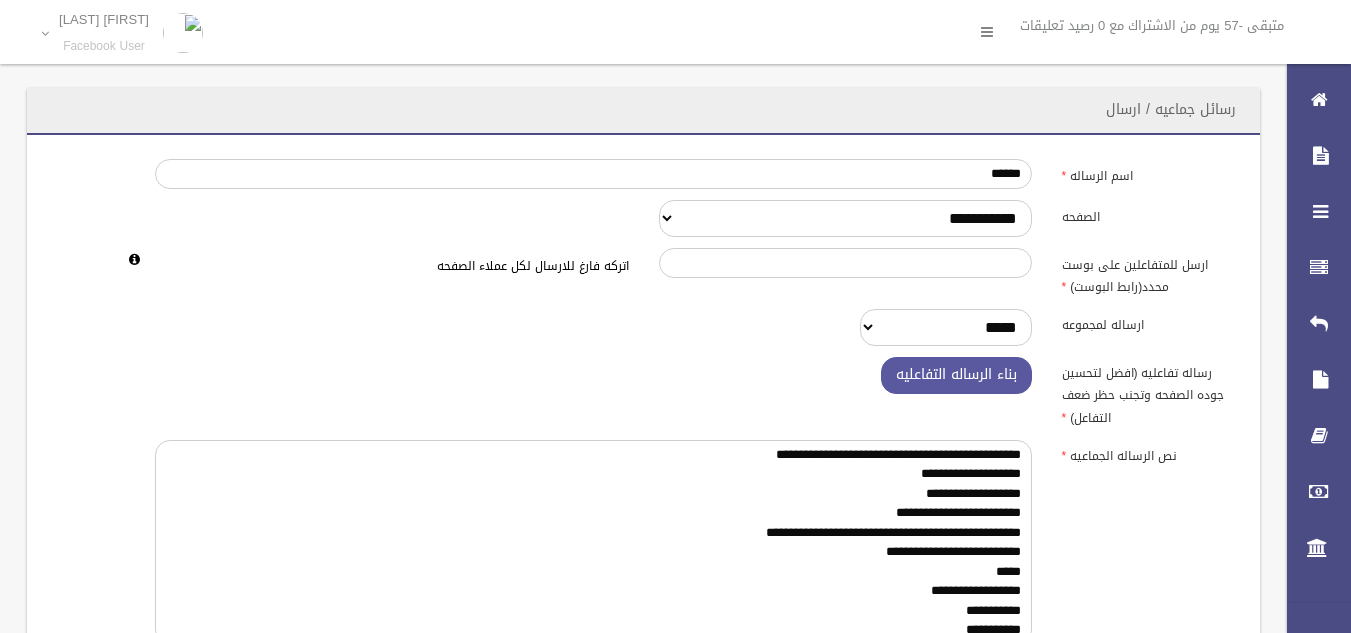 scroll, scrollTop: 208, scrollLeft: 0, axis: vertical 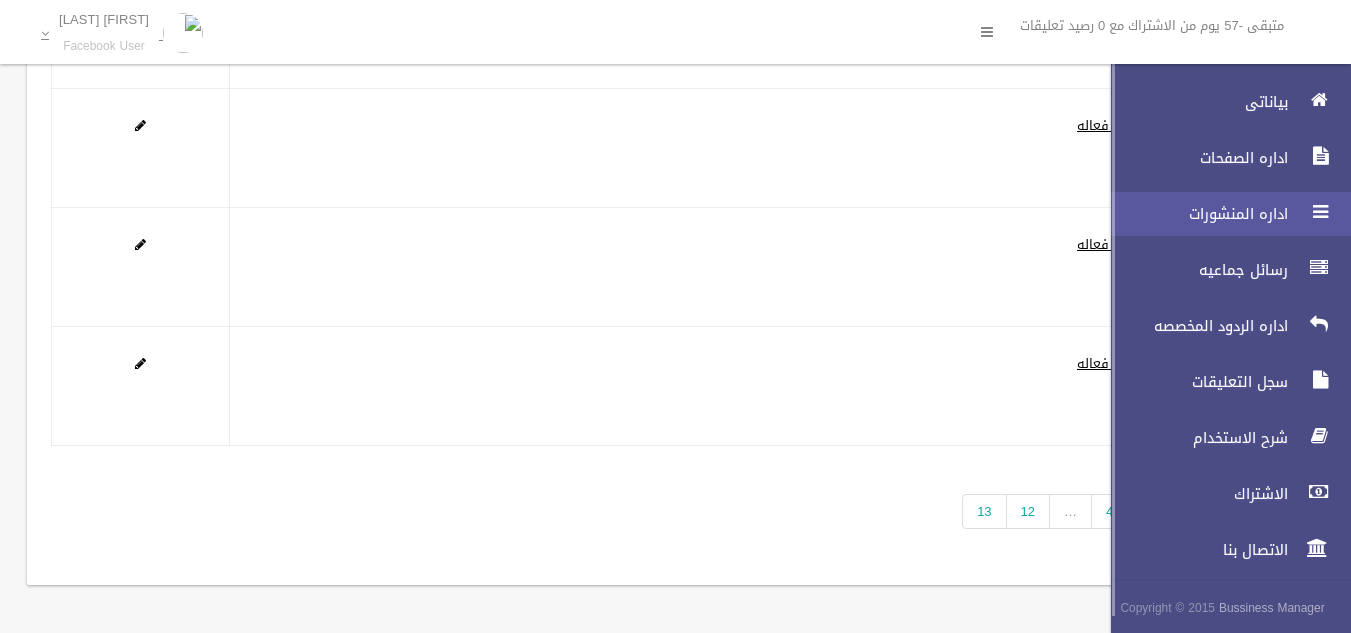 click on "اداره المنشورات" at bounding box center [1194, 214] 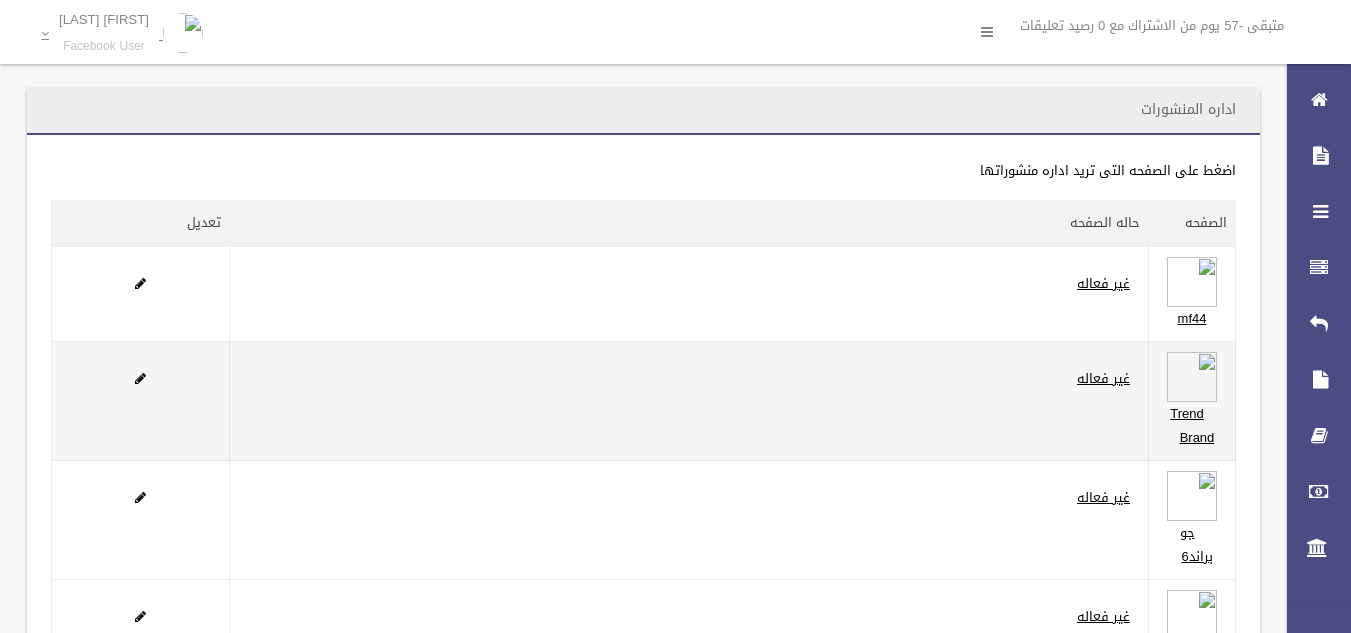 scroll, scrollTop: 372, scrollLeft: 0, axis: vertical 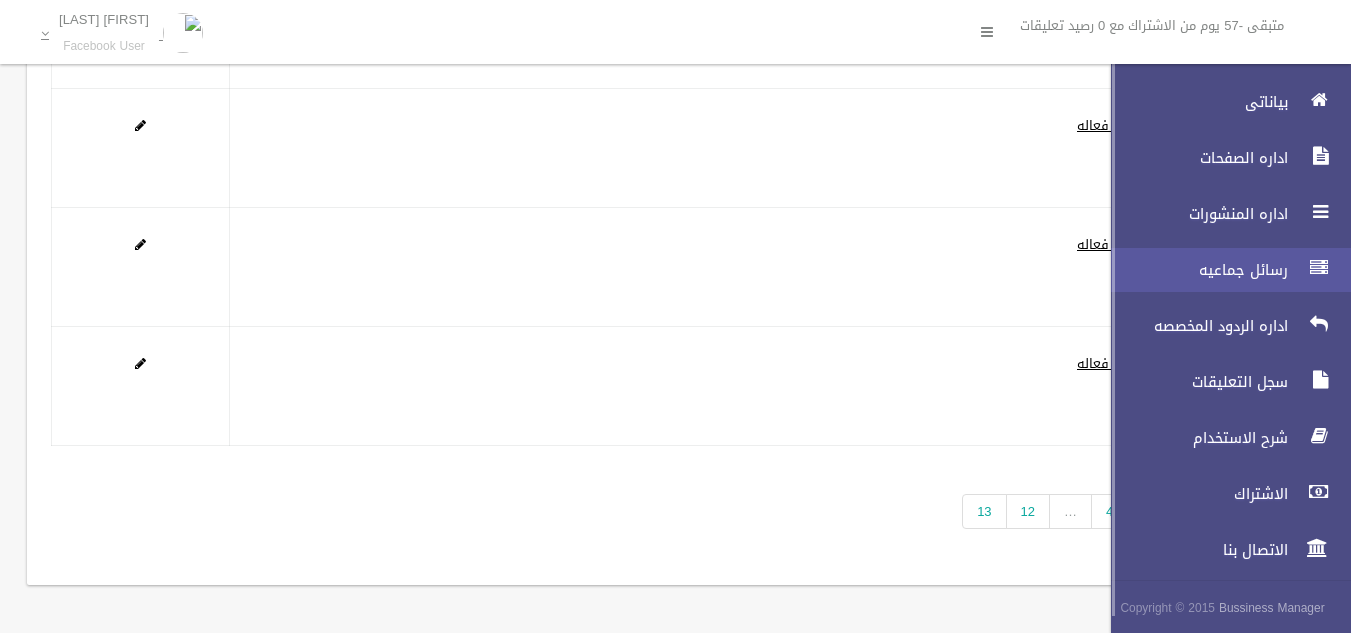 click on "رسائل جماعيه" at bounding box center [1222, 270] 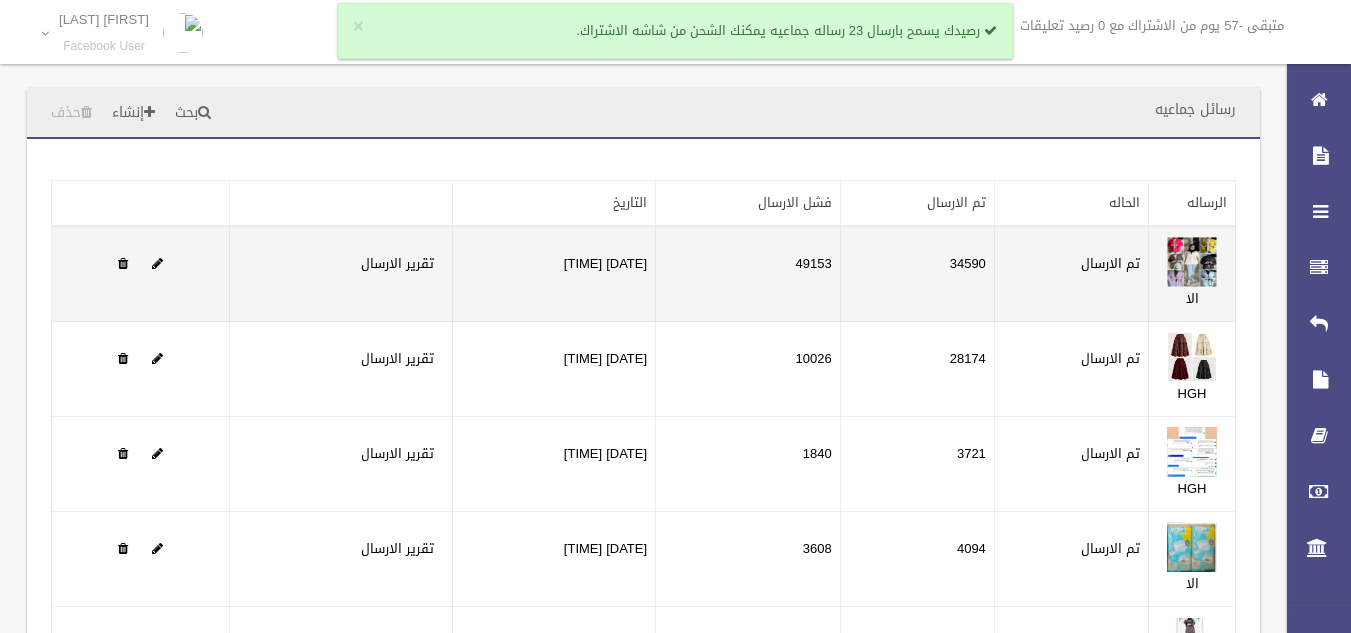 scroll, scrollTop: 256, scrollLeft: 0, axis: vertical 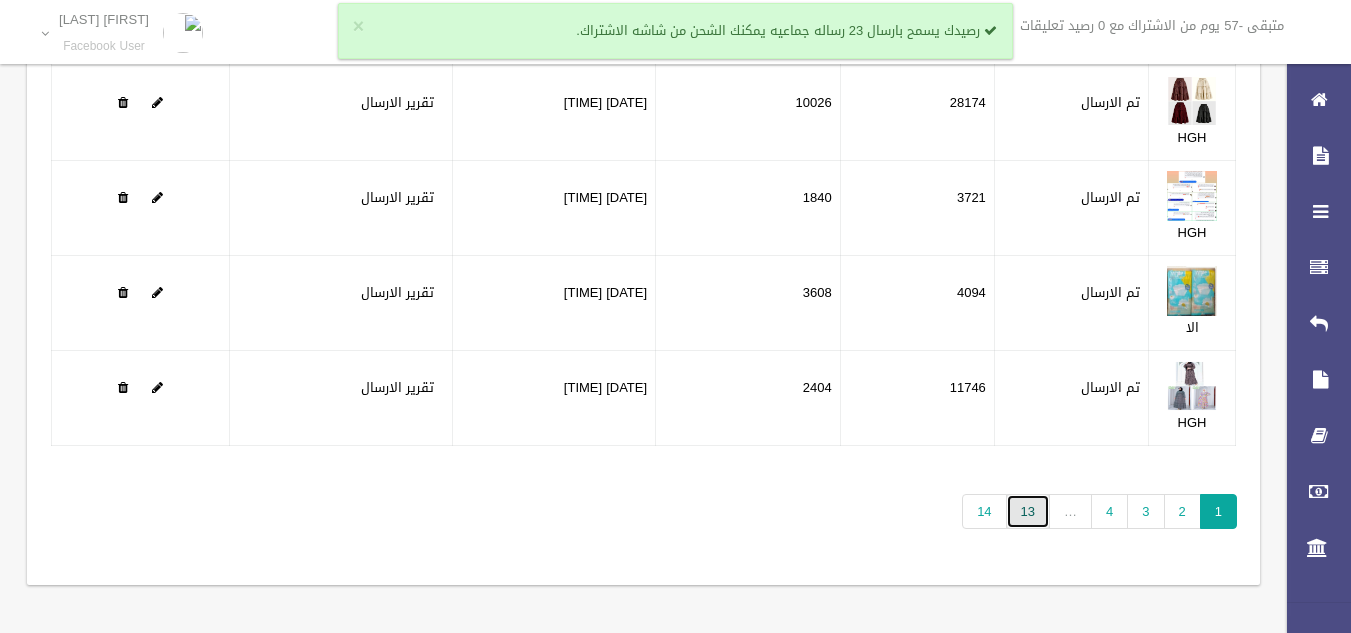 click on "13" at bounding box center [1028, 511] 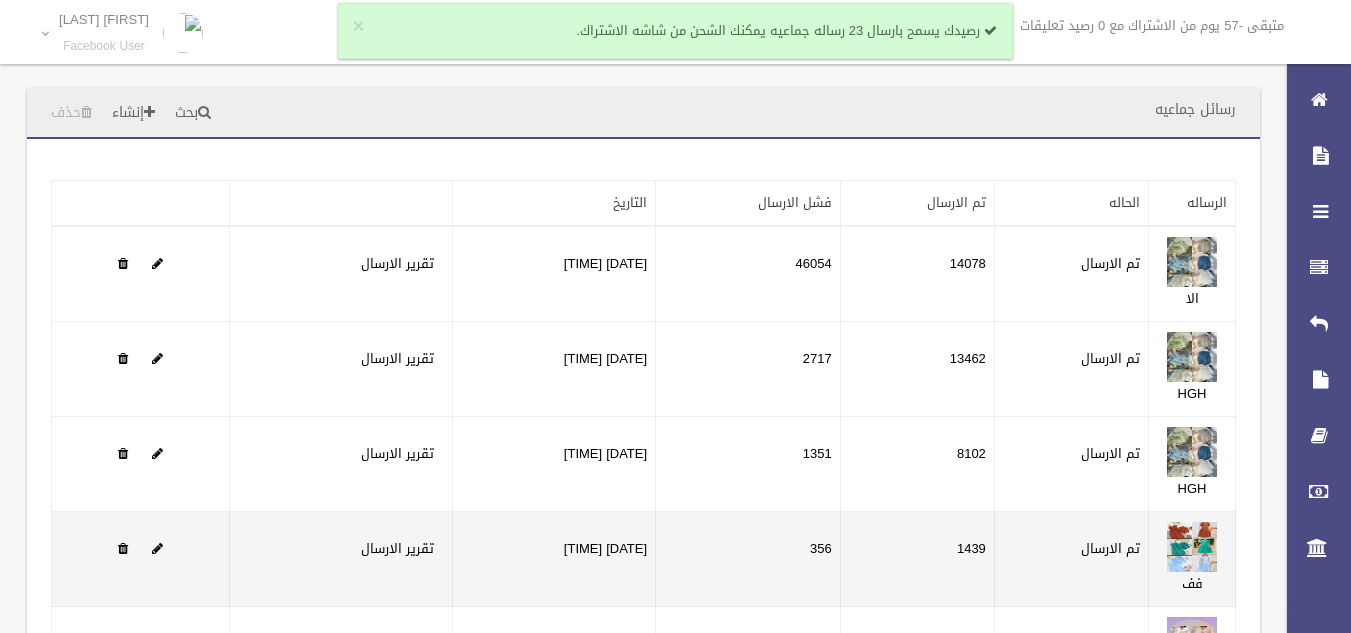 scroll, scrollTop: 256, scrollLeft: 0, axis: vertical 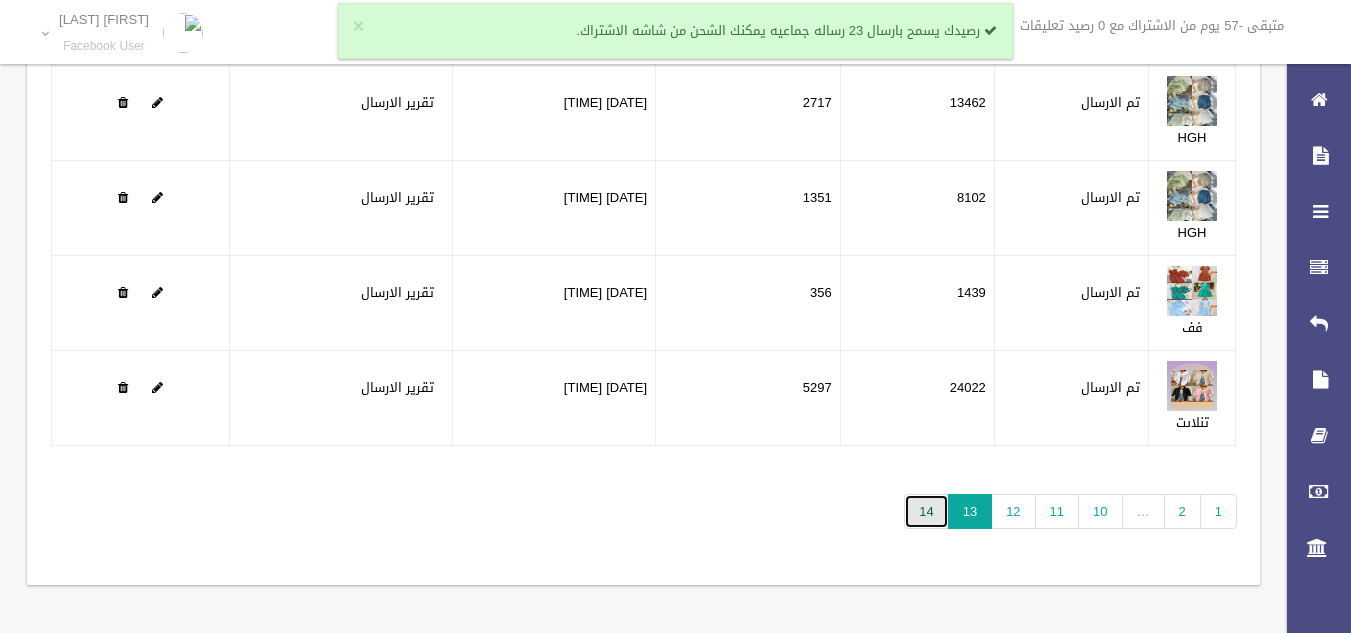 click on "14" at bounding box center (926, 511) 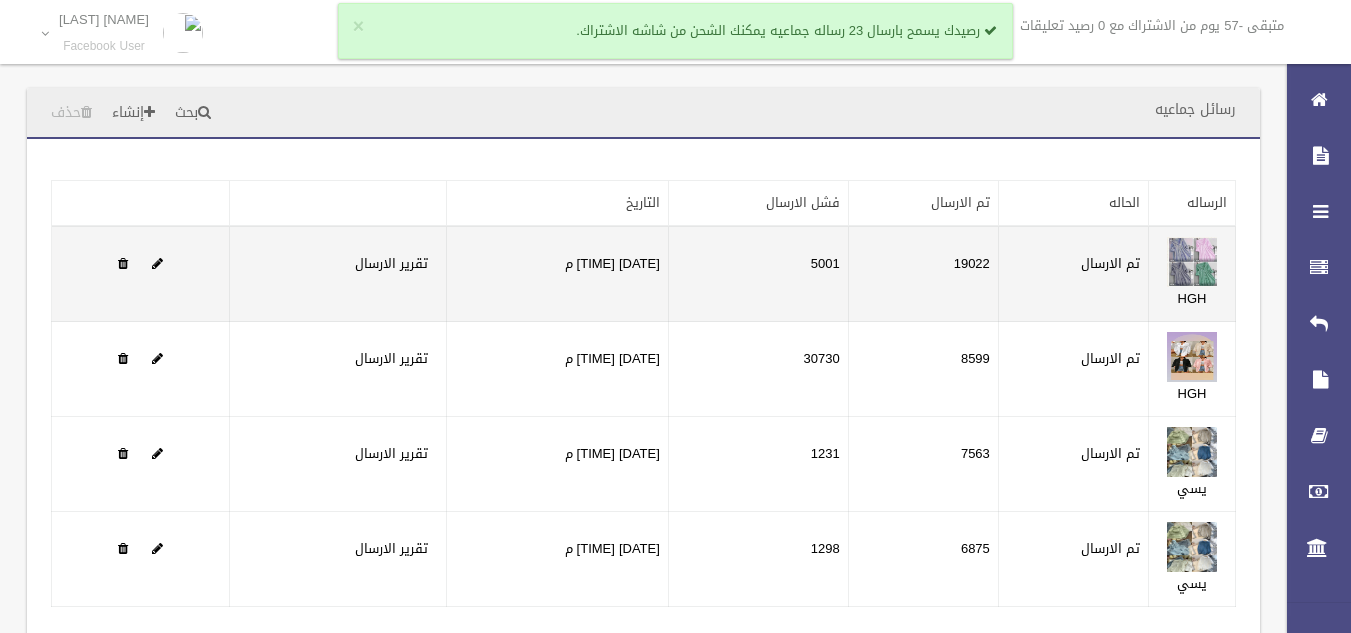 scroll, scrollTop: 0, scrollLeft: 0, axis: both 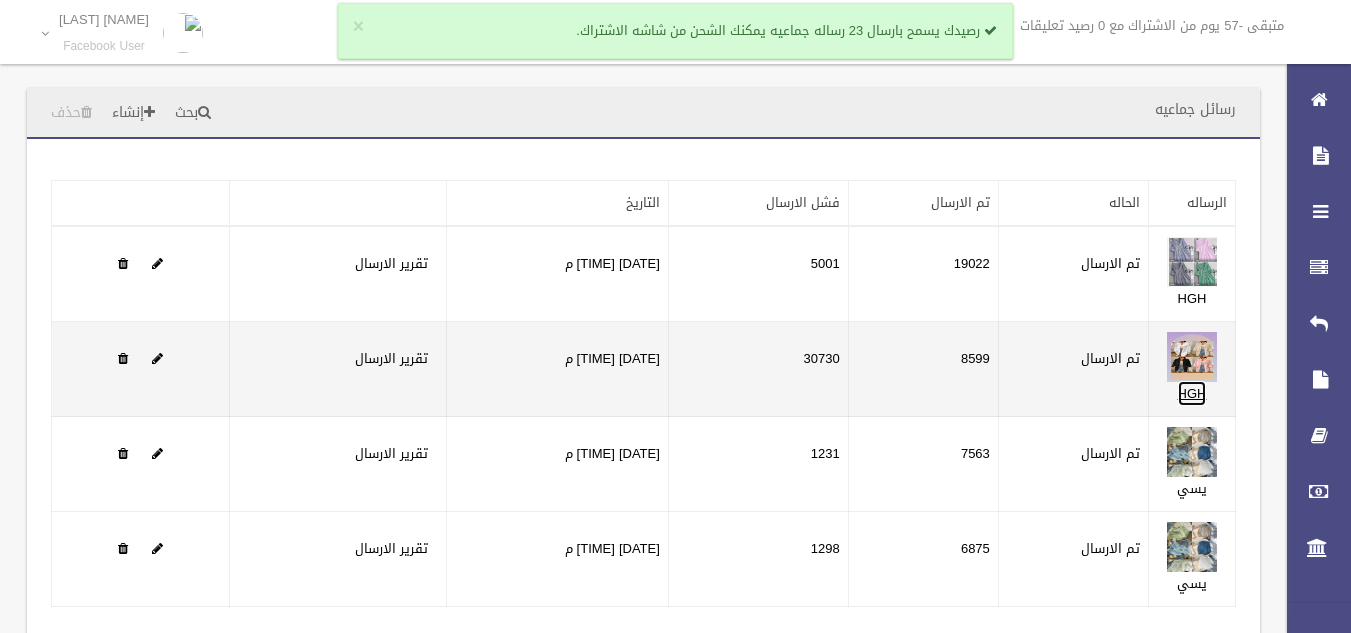 click on "HGH" at bounding box center [1192, 393] 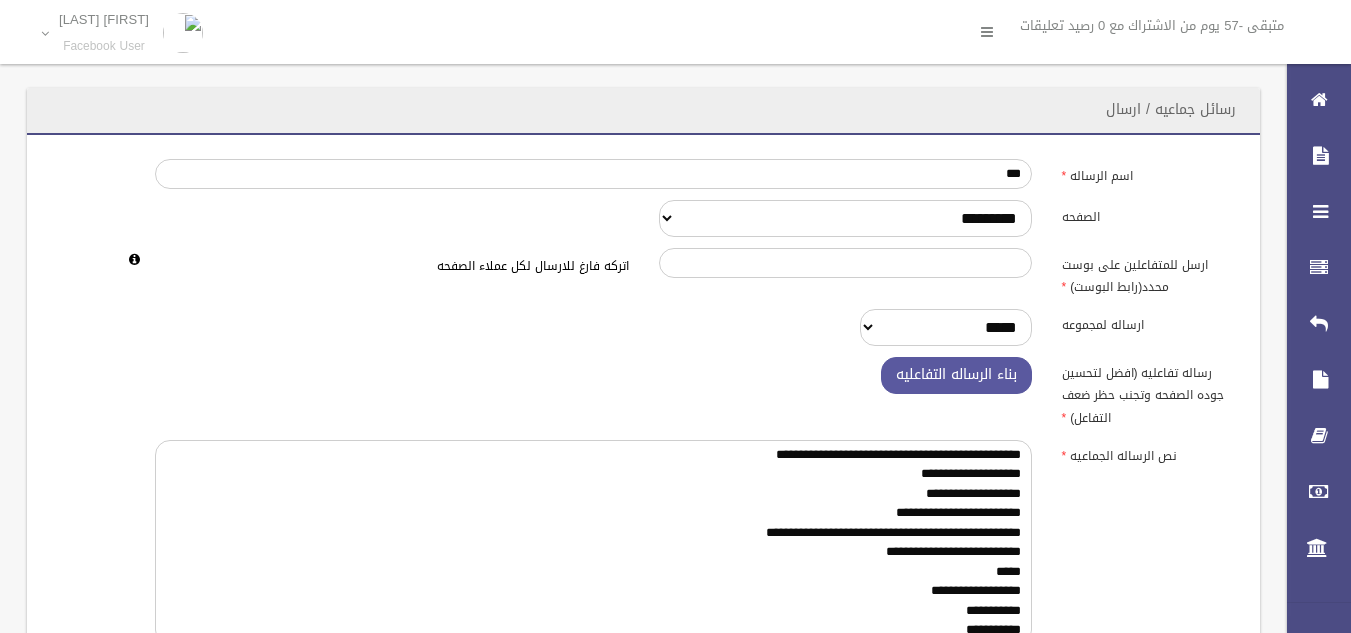 scroll, scrollTop: 0, scrollLeft: 0, axis: both 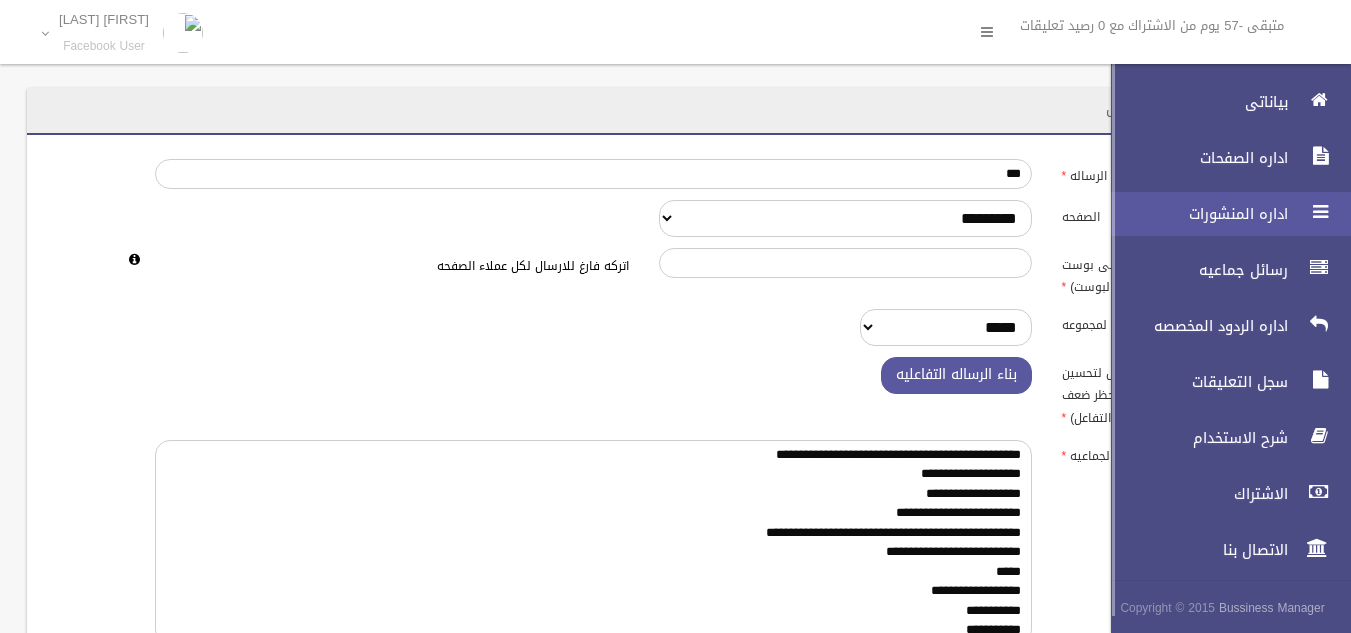 click at bounding box center (1319, 212) 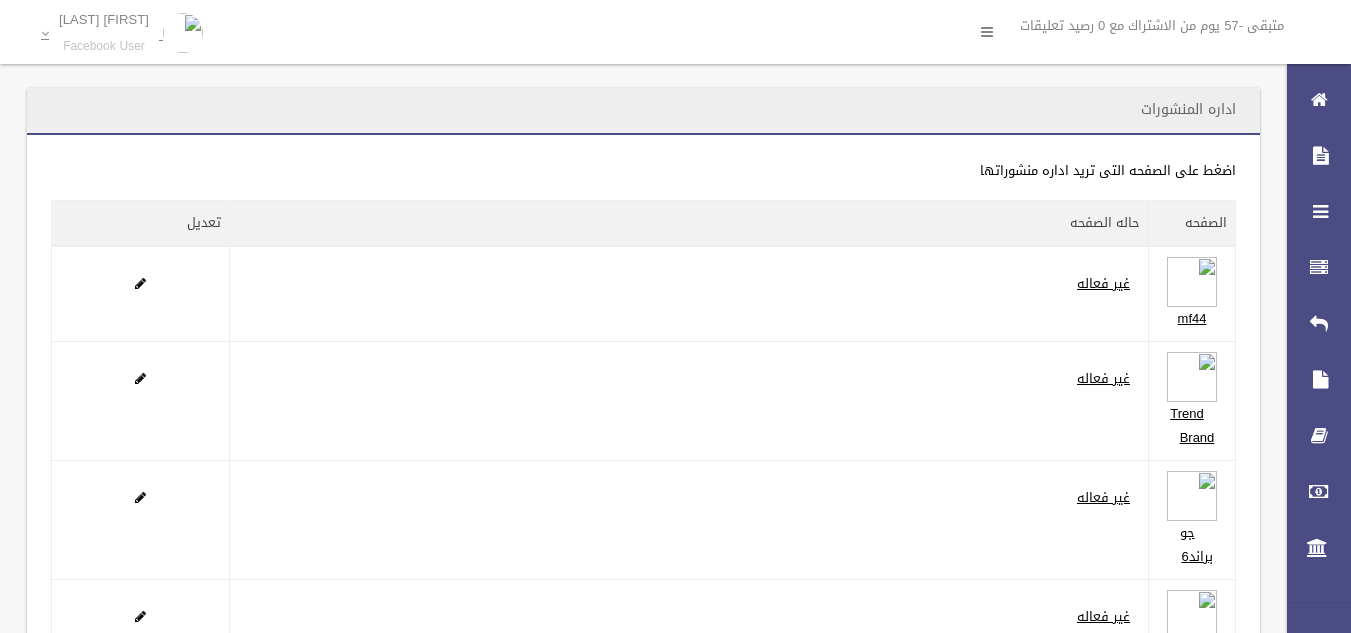 scroll, scrollTop: 0, scrollLeft: 0, axis: both 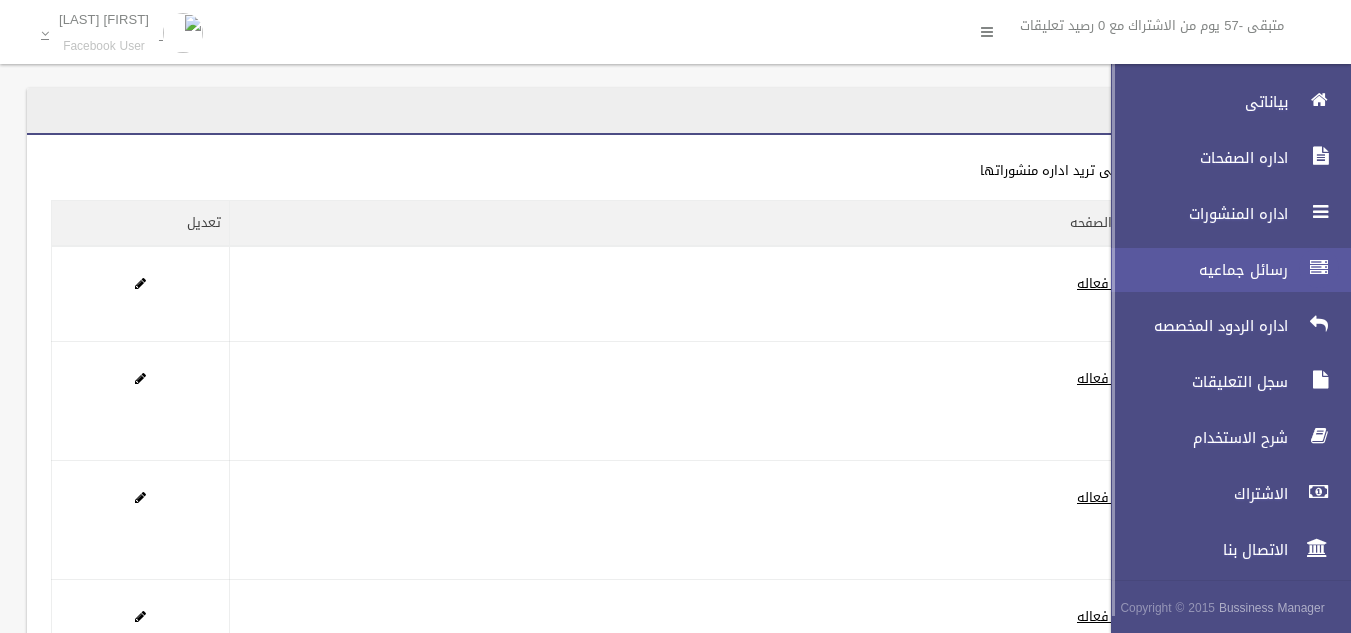 click at bounding box center [1319, 268] 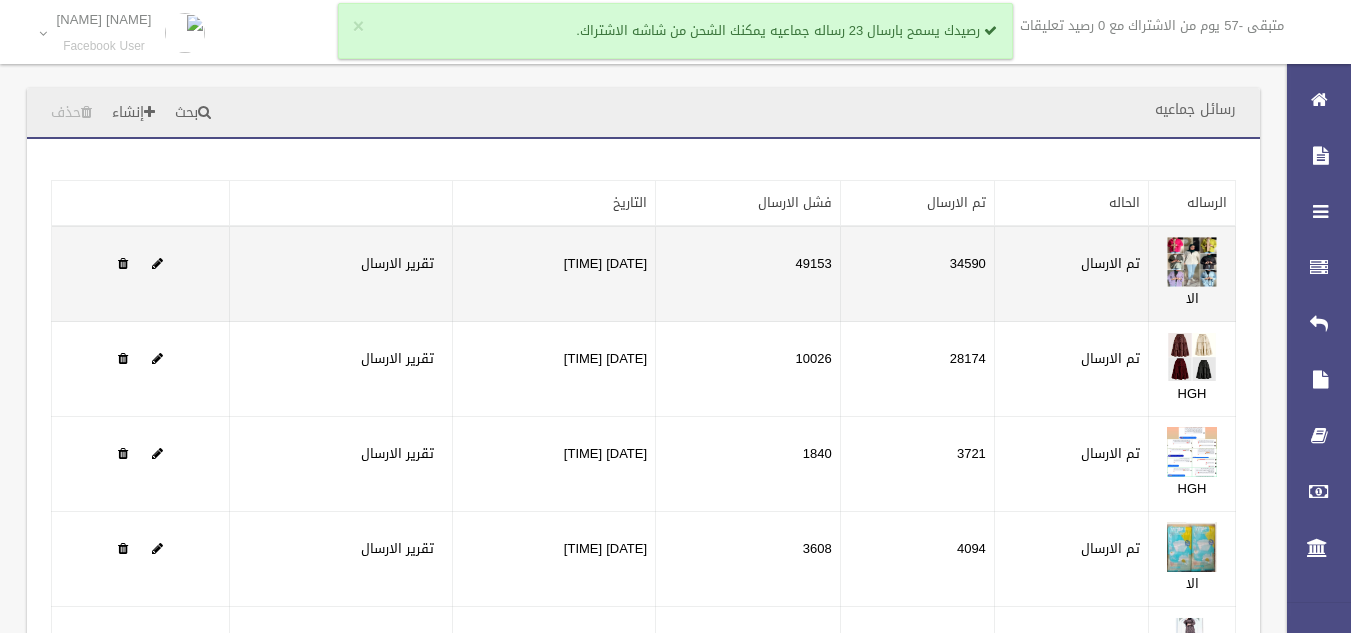 scroll, scrollTop: 256, scrollLeft: 0, axis: vertical 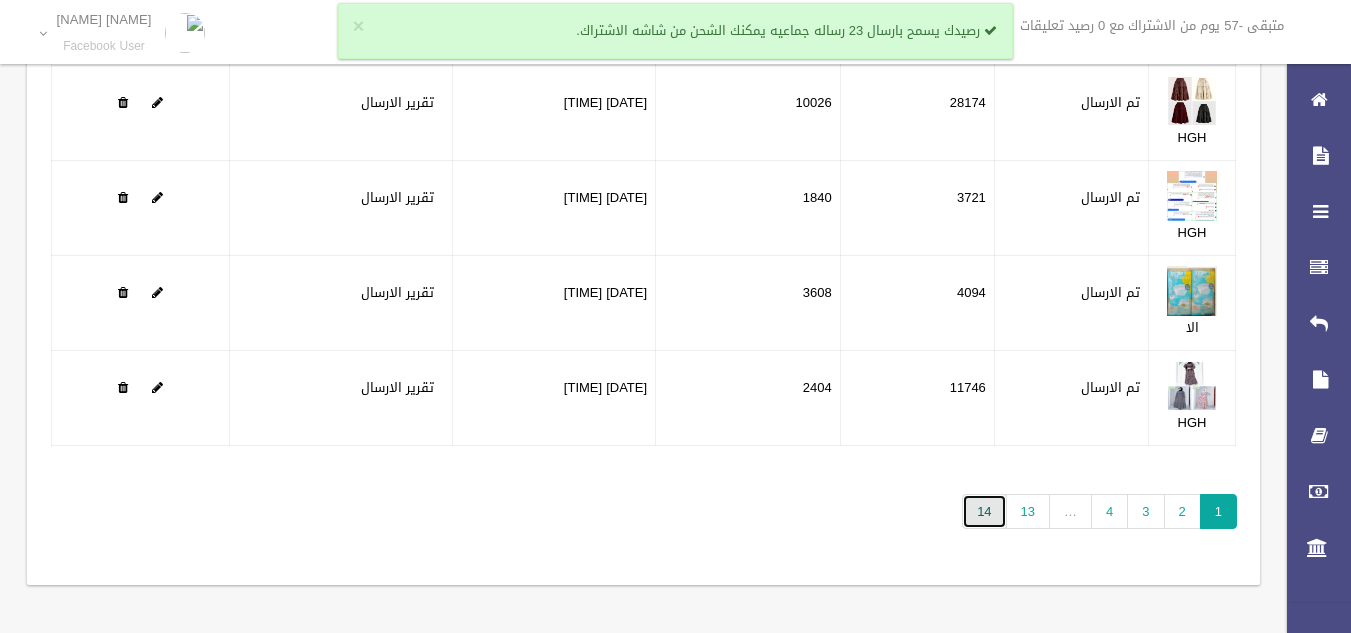click on "14" at bounding box center (984, 511) 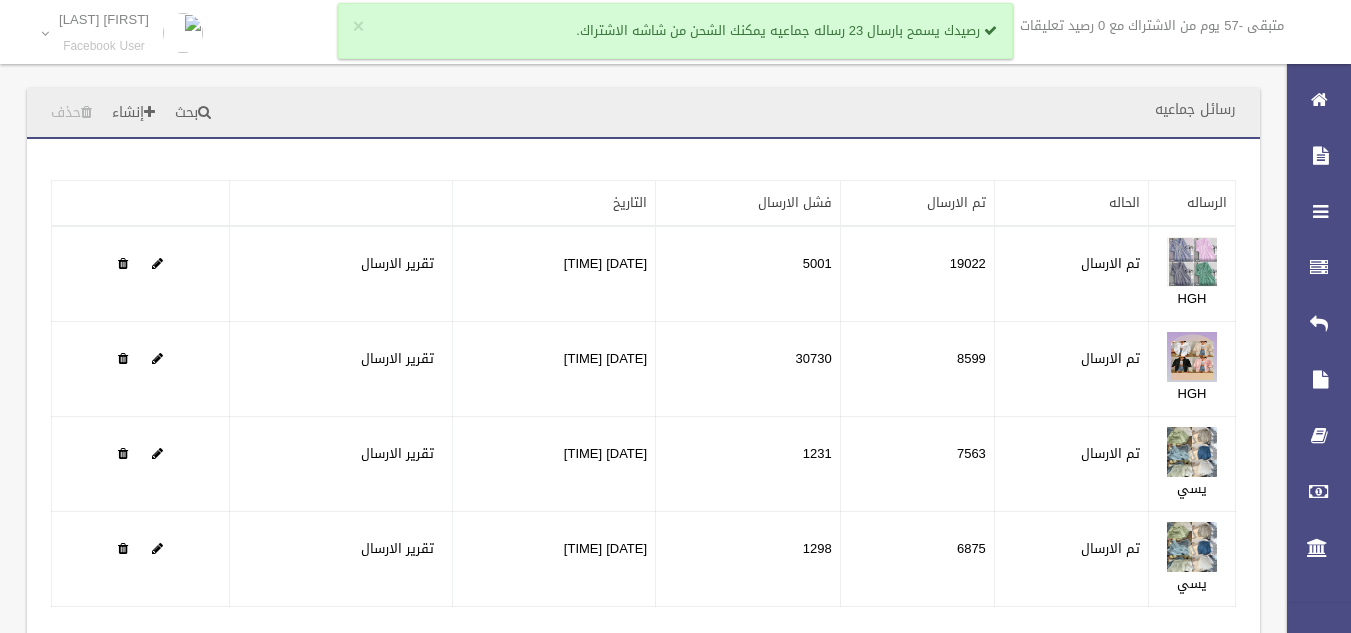 scroll, scrollTop: 0, scrollLeft: 0, axis: both 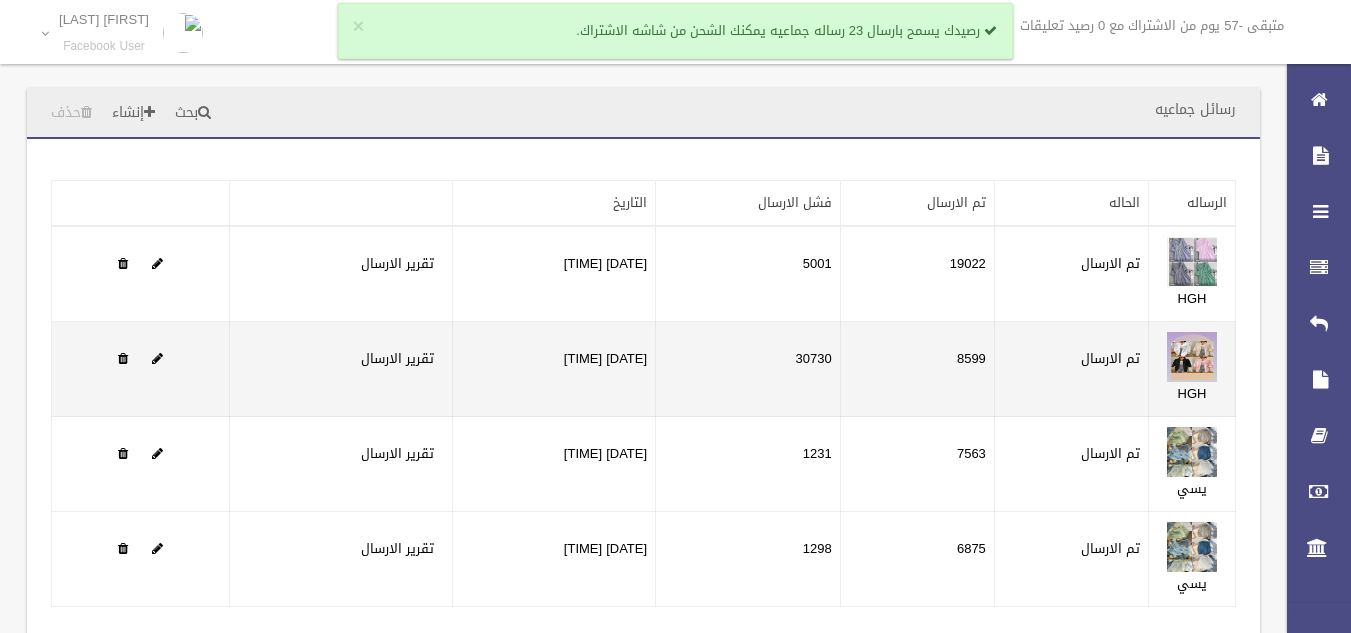 click on "30730" at bounding box center [748, 274] 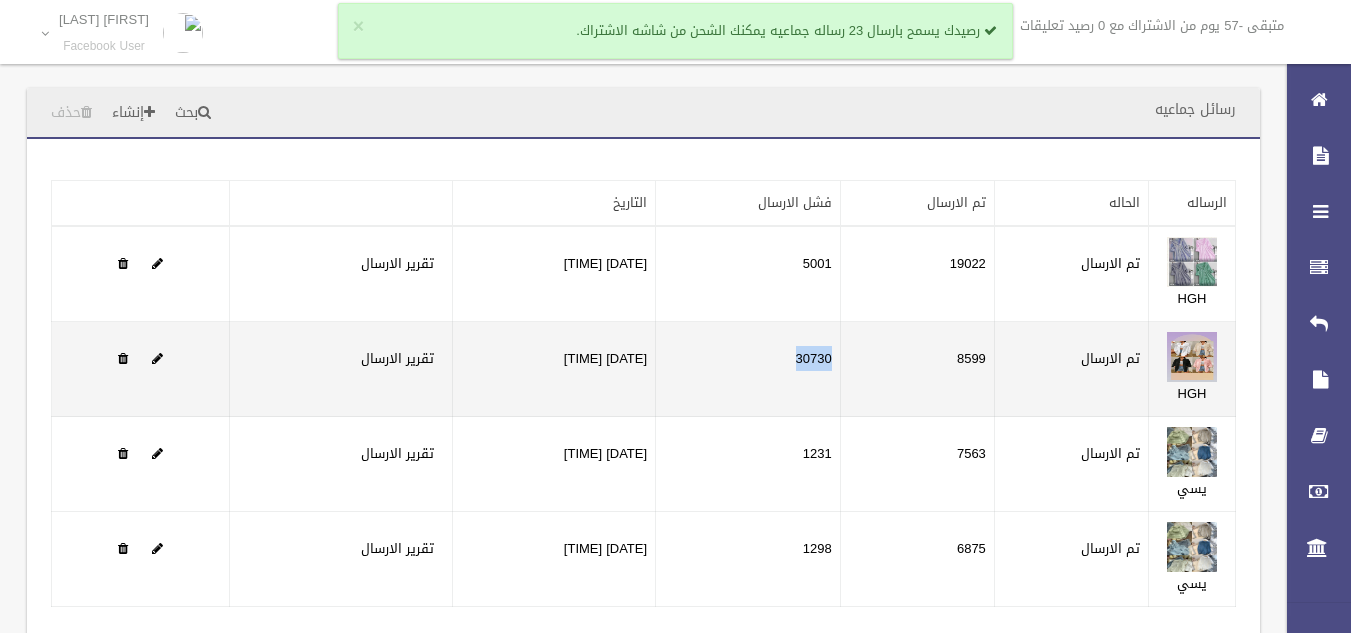 click on "30730" at bounding box center [748, 274] 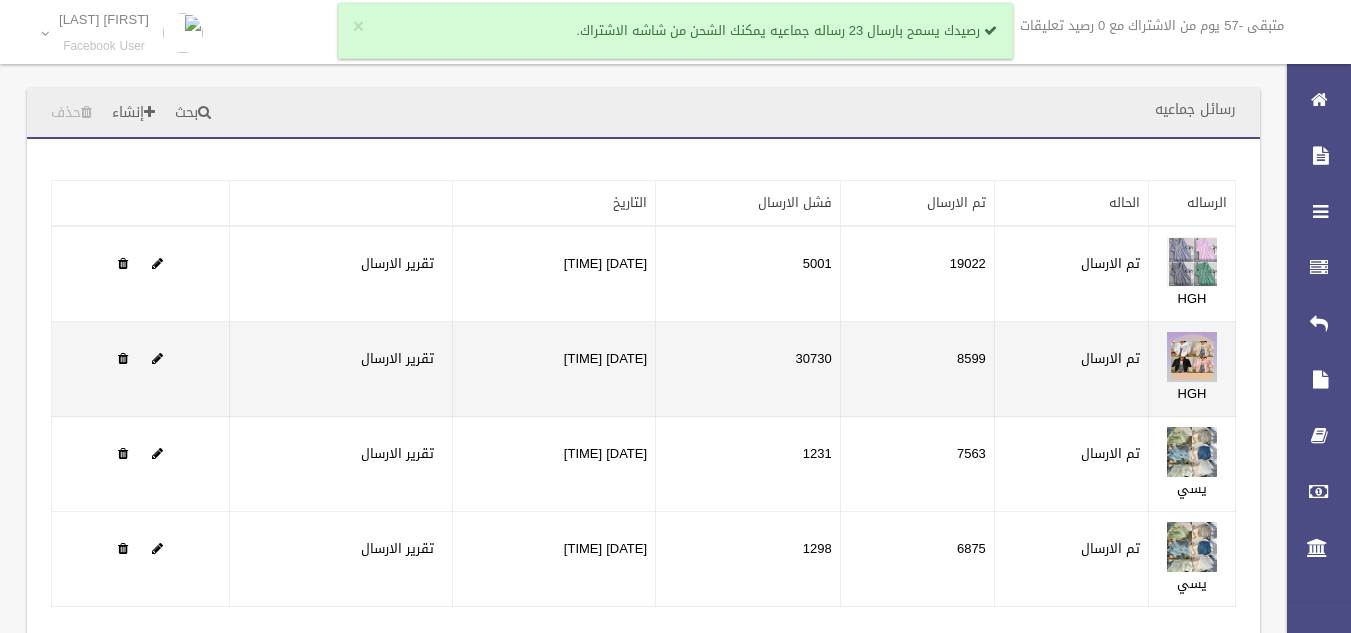 click on "8599" at bounding box center (917, 274) 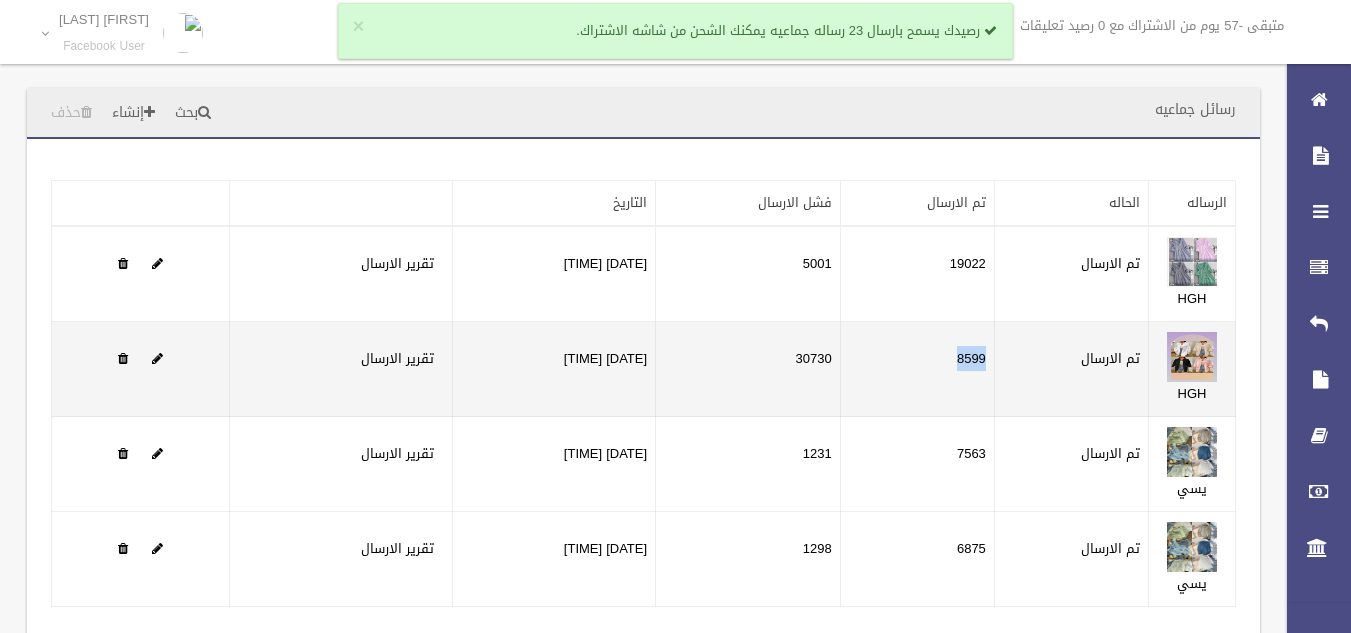 click on "8599" at bounding box center [917, 274] 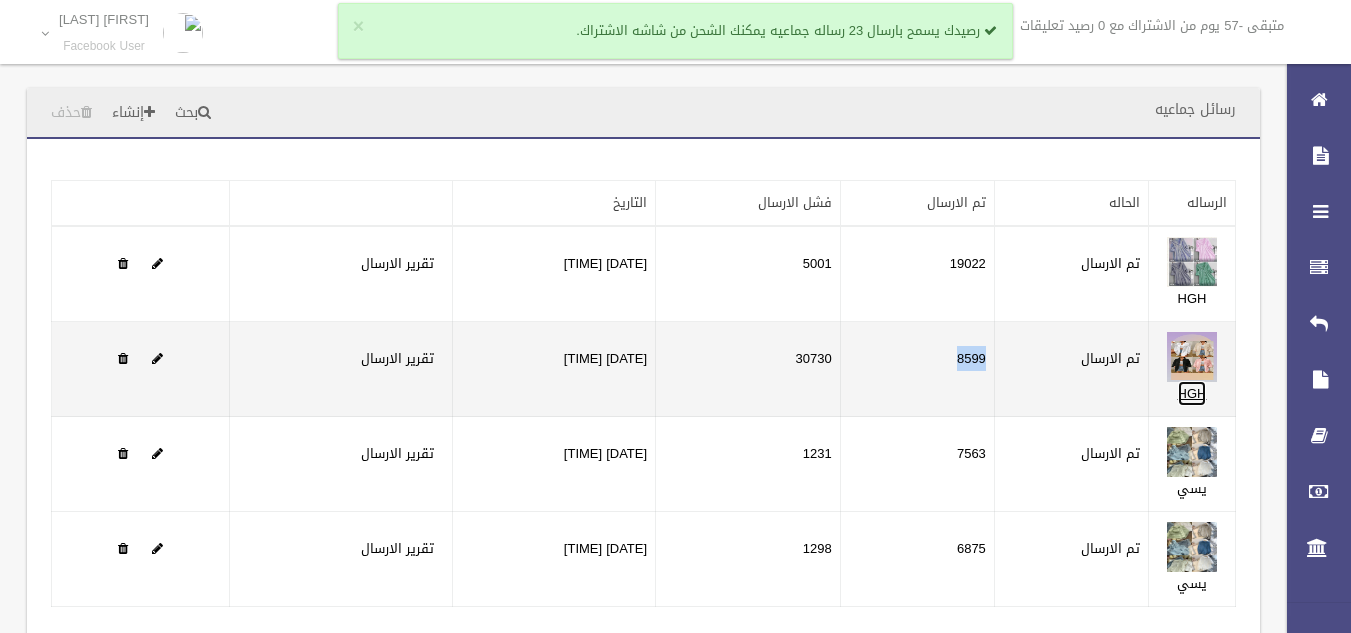 click on "HGH" at bounding box center (1192, 393) 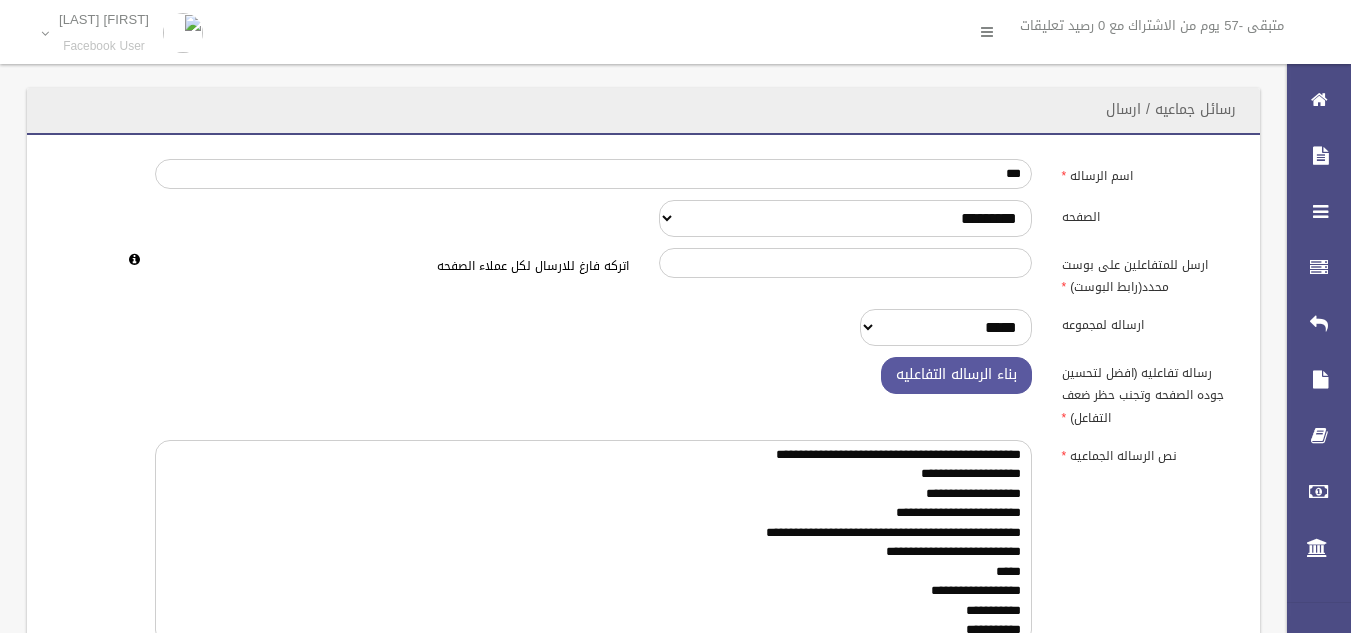 scroll, scrollTop: 635, scrollLeft: 0, axis: vertical 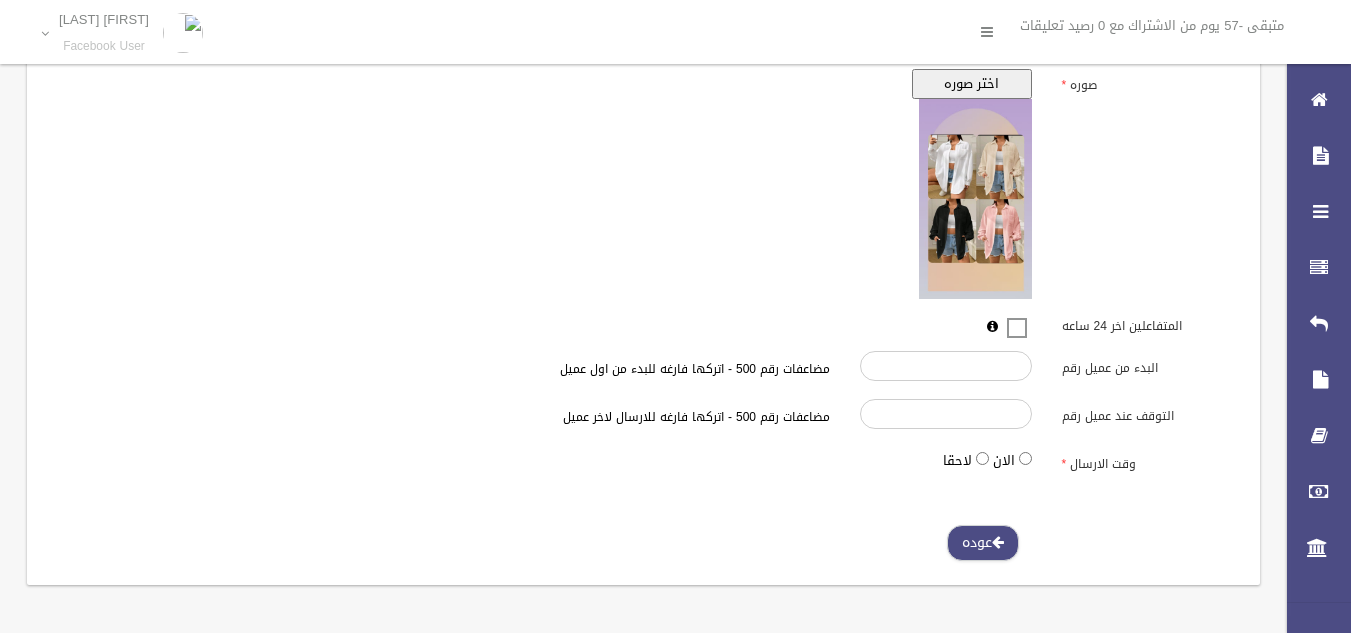 click on "عوده" at bounding box center [983, 543] 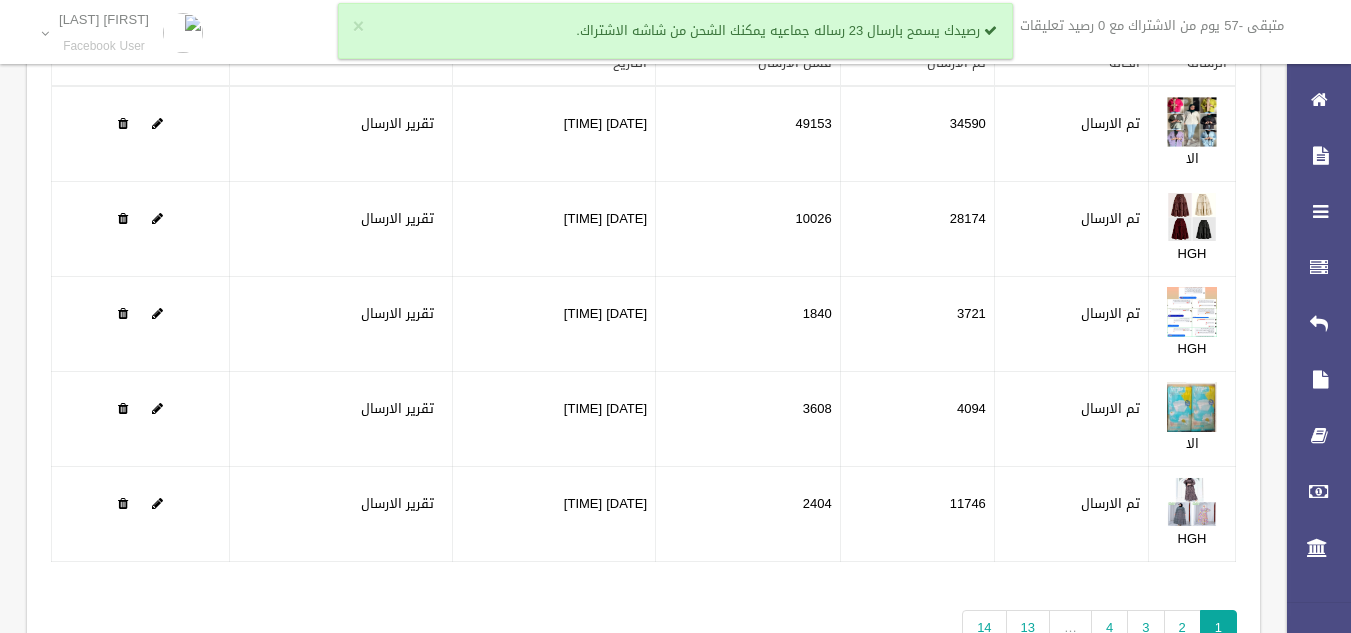 scroll, scrollTop: 256, scrollLeft: 0, axis: vertical 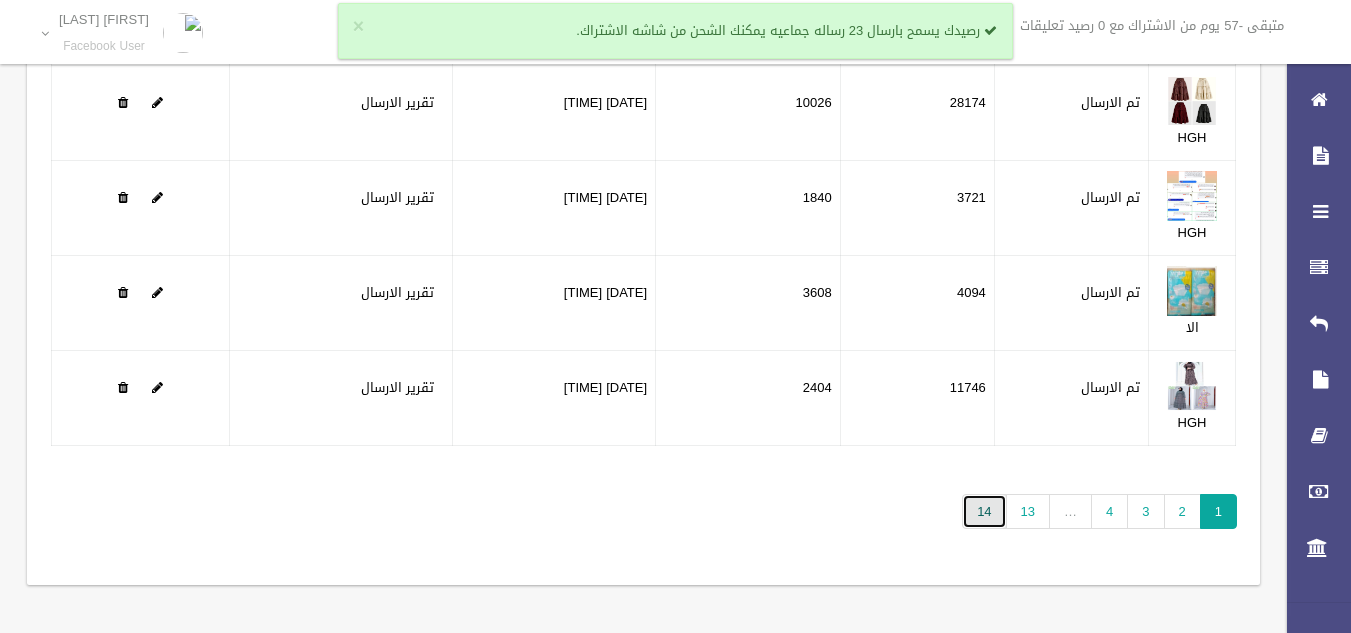 click on "14" at bounding box center (984, 511) 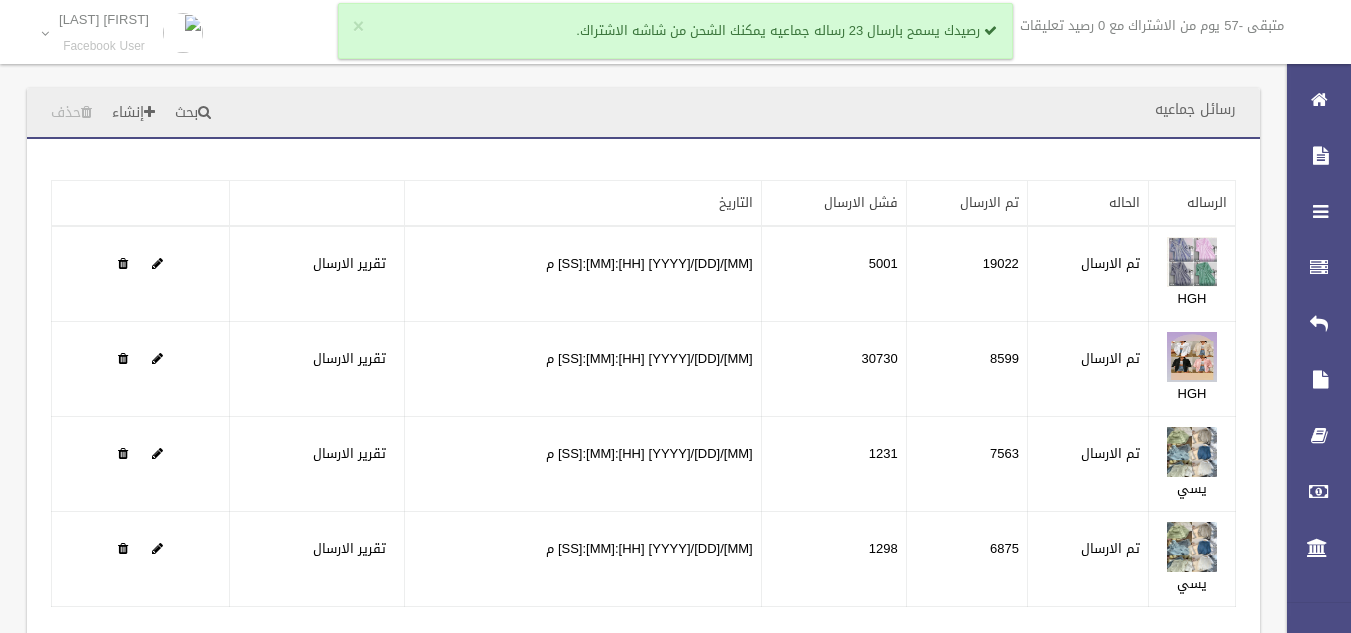scroll, scrollTop: 0, scrollLeft: 0, axis: both 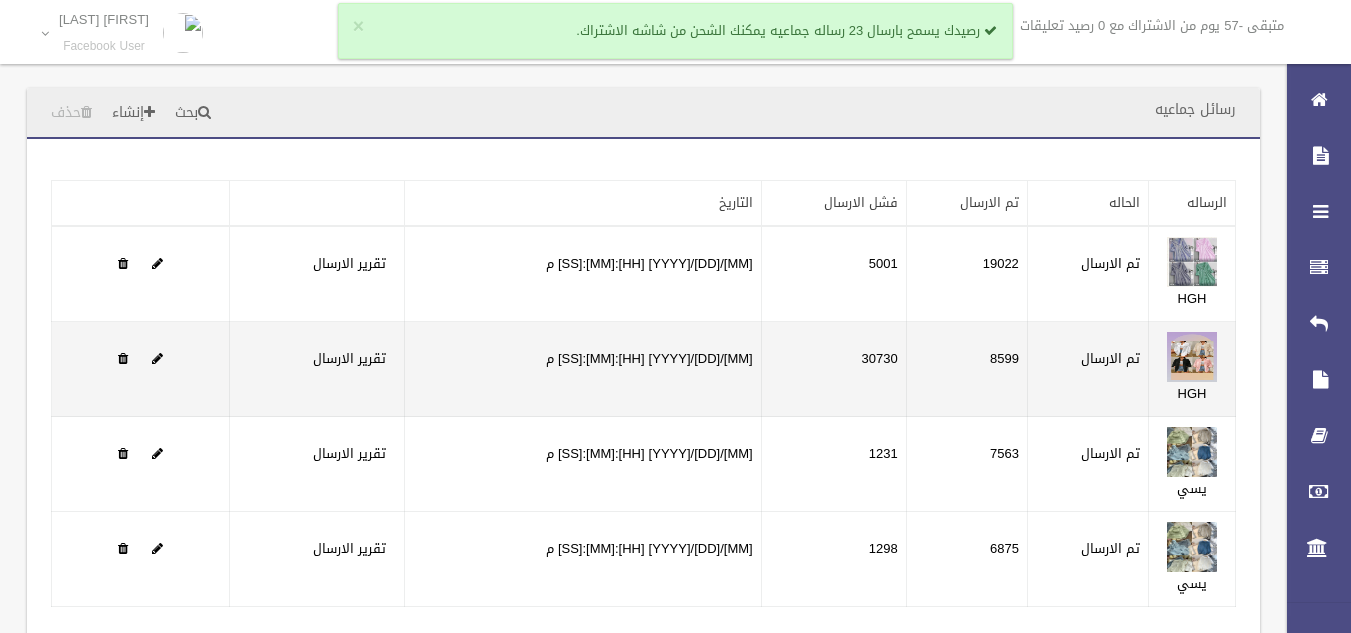 click on "تم الارسال" at bounding box center (1110, 264) 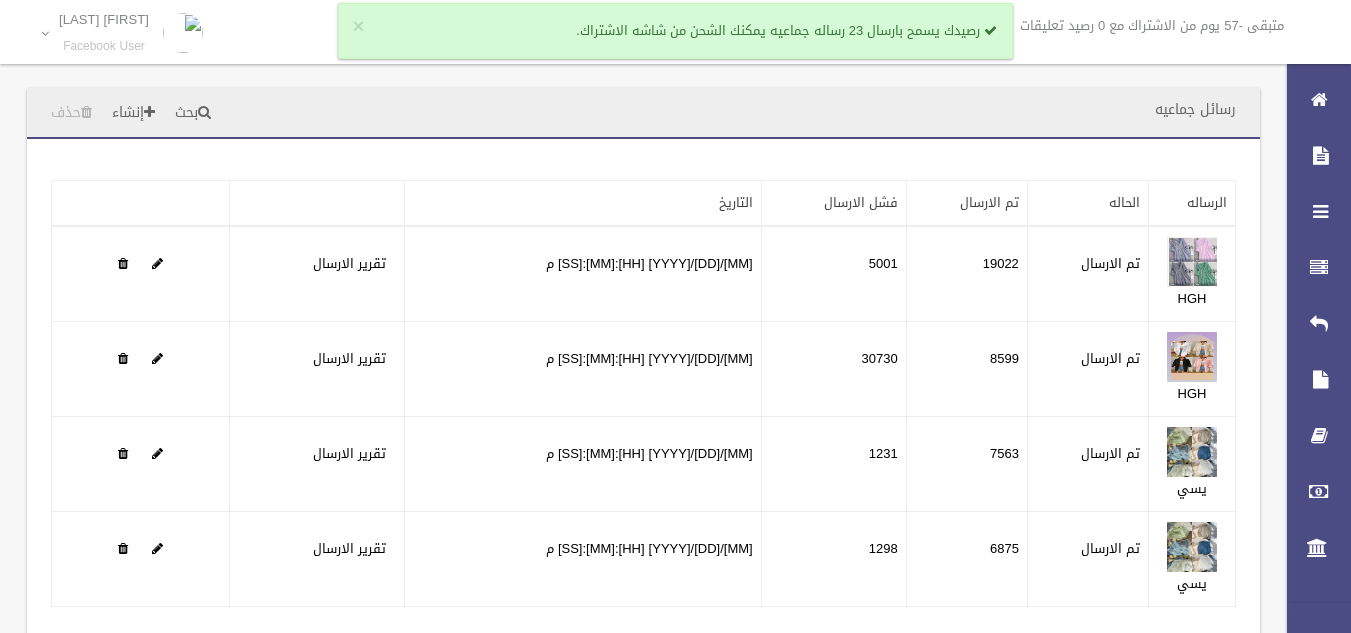 click on "×
رصيدك يسمح بارسال 23 رساله جماعيه يمكنك الشحن من شاشه الاشتراك." at bounding box center [676, 31] 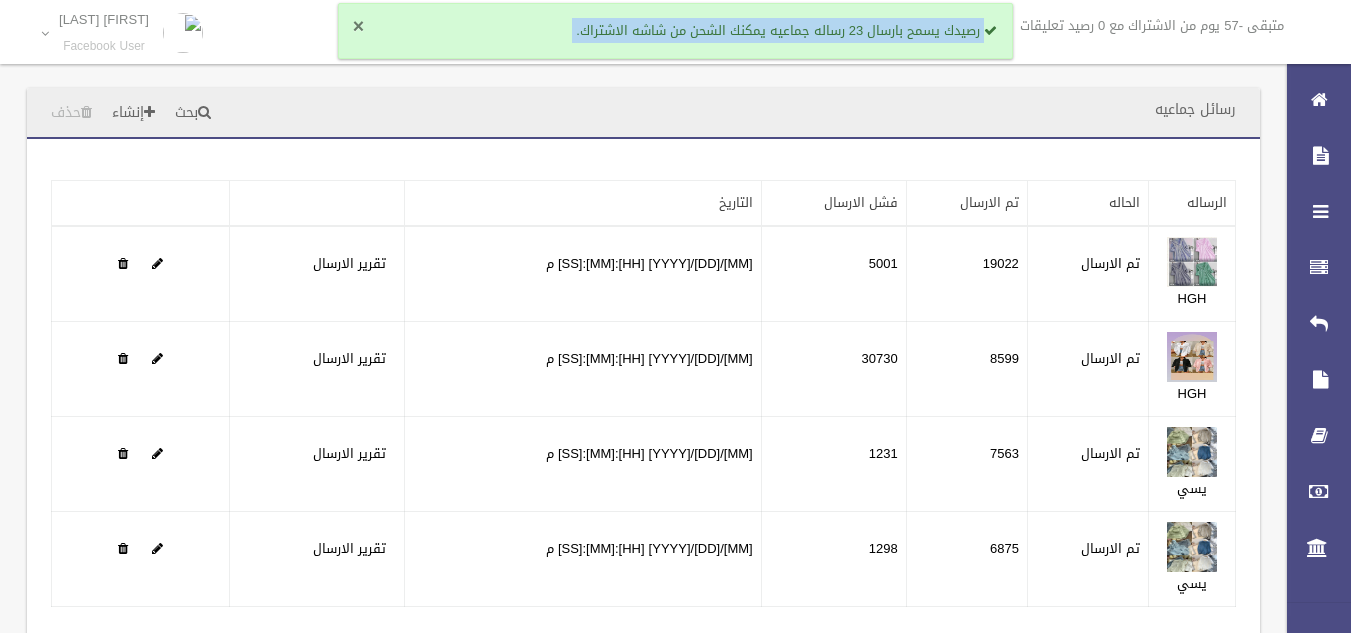 drag, startPoint x: 368, startPoint y: 26, endPoint x: 354, endPoint y: 27, distance: 14.035668 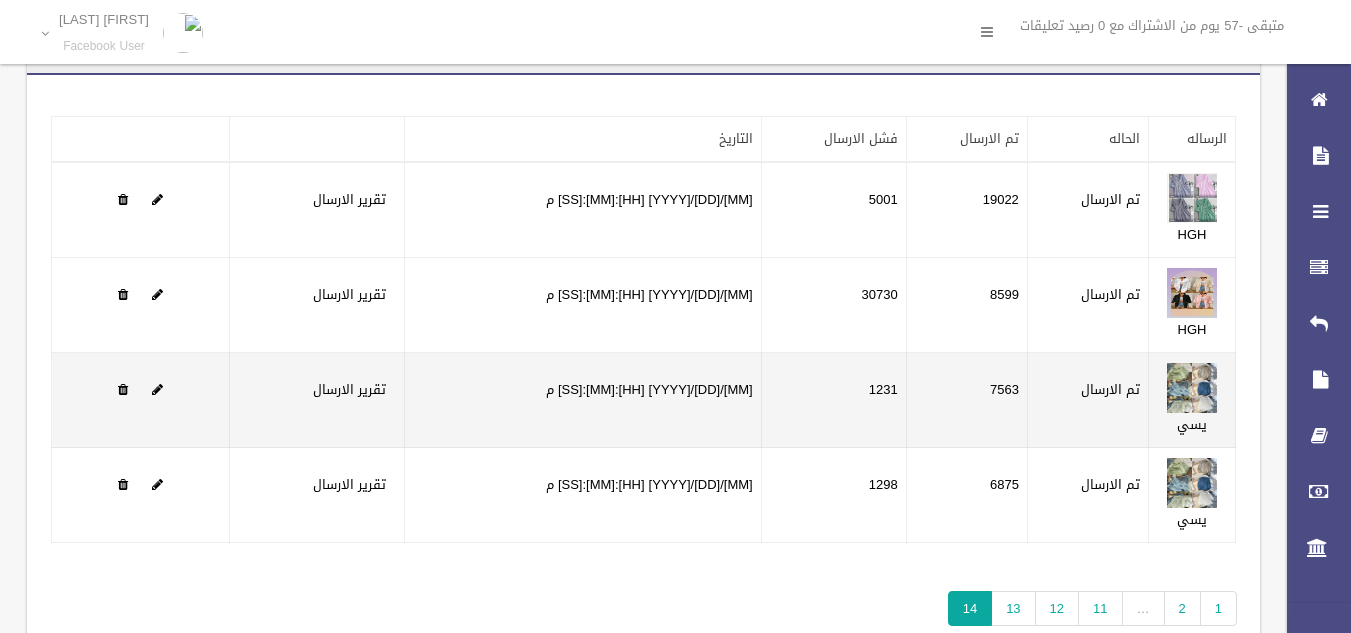 scroll, scrollTop: 161, scrollLeft: 0, axis: vertical 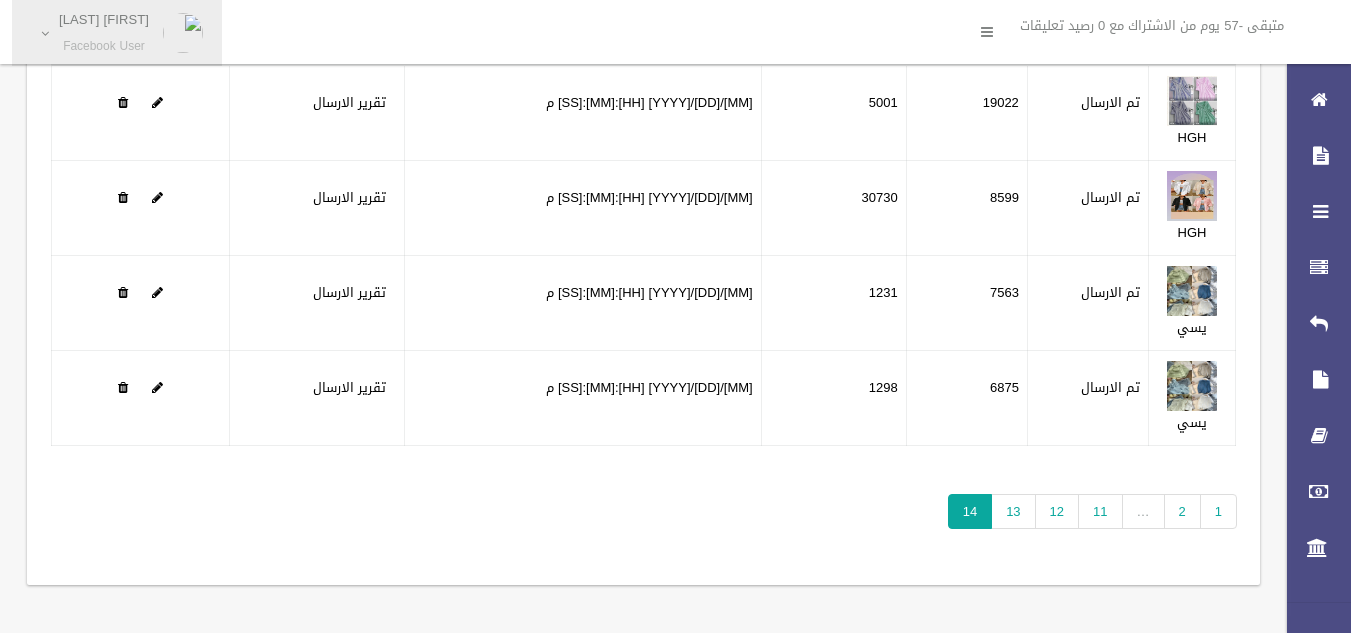 click on "Facebook User" at bounding box center [104, 46] 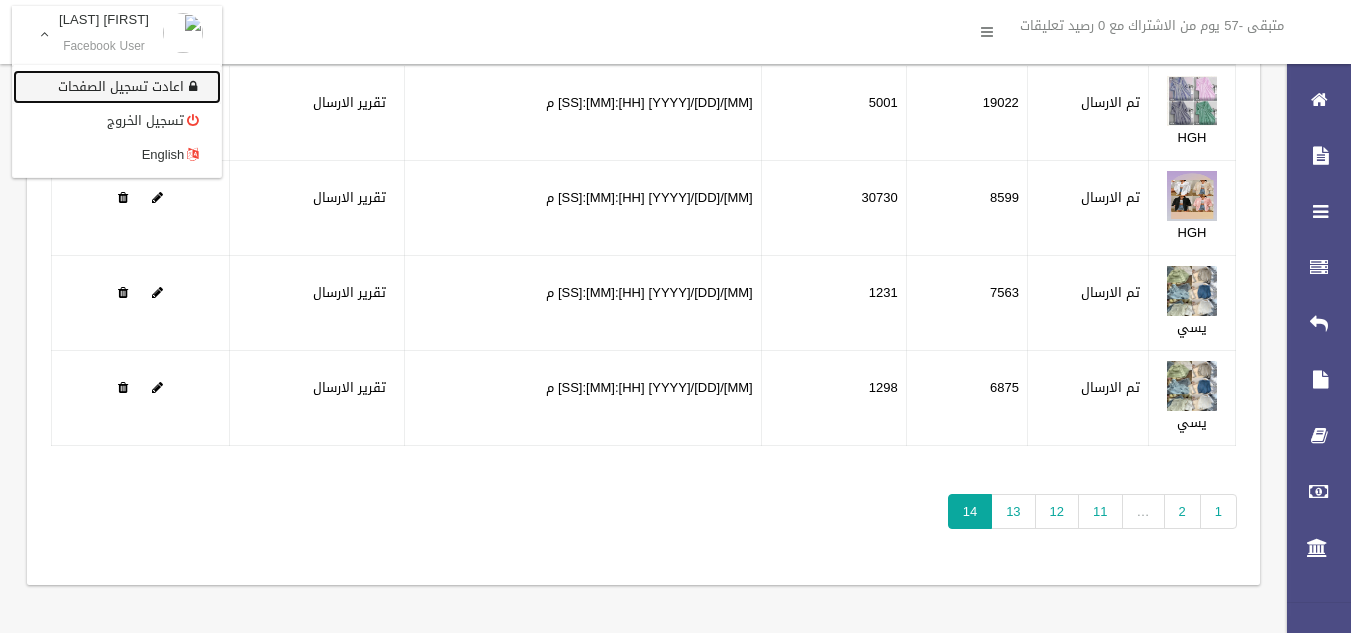 click on "اعادت تسجيل الصفحات" at bounding box center [117, 87] 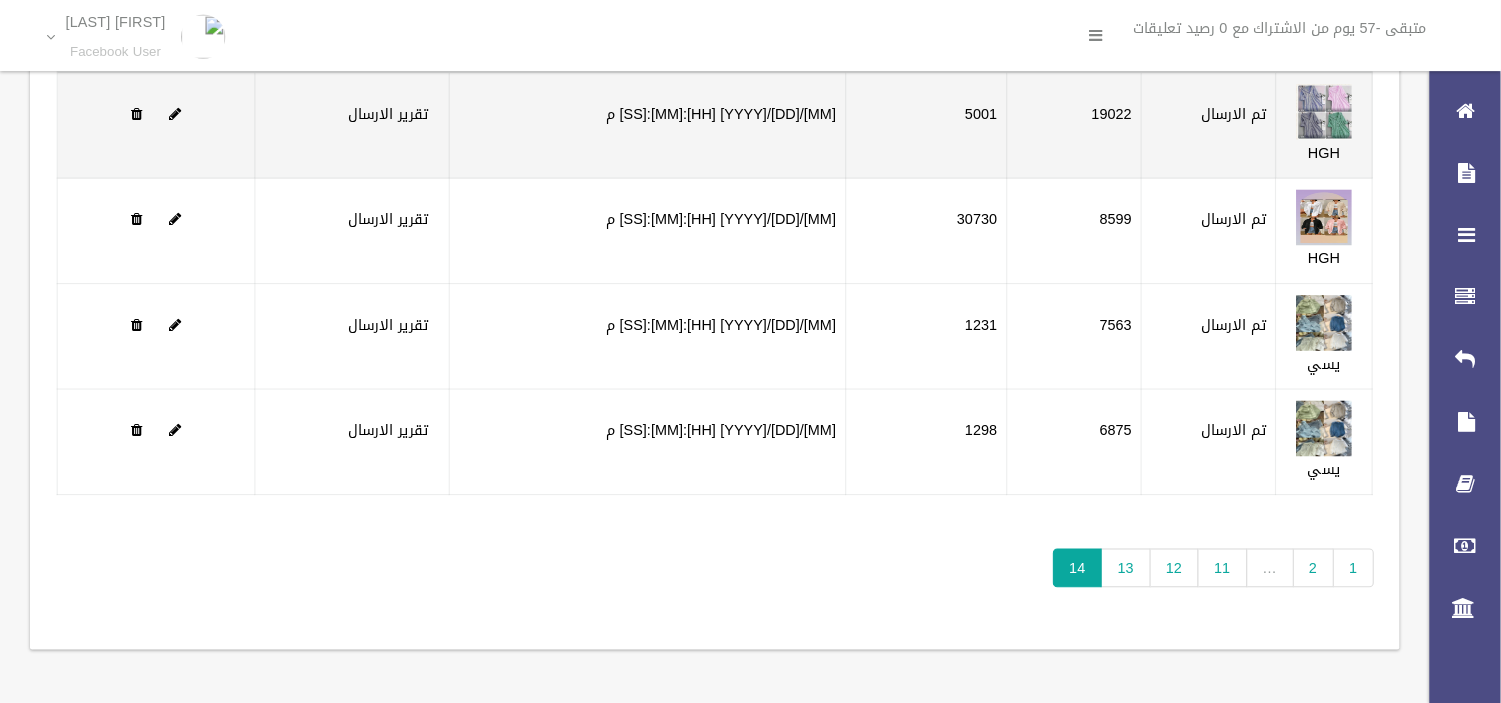 scroll, scrollTop: 90, scrollLeft: 0, axis: vertical 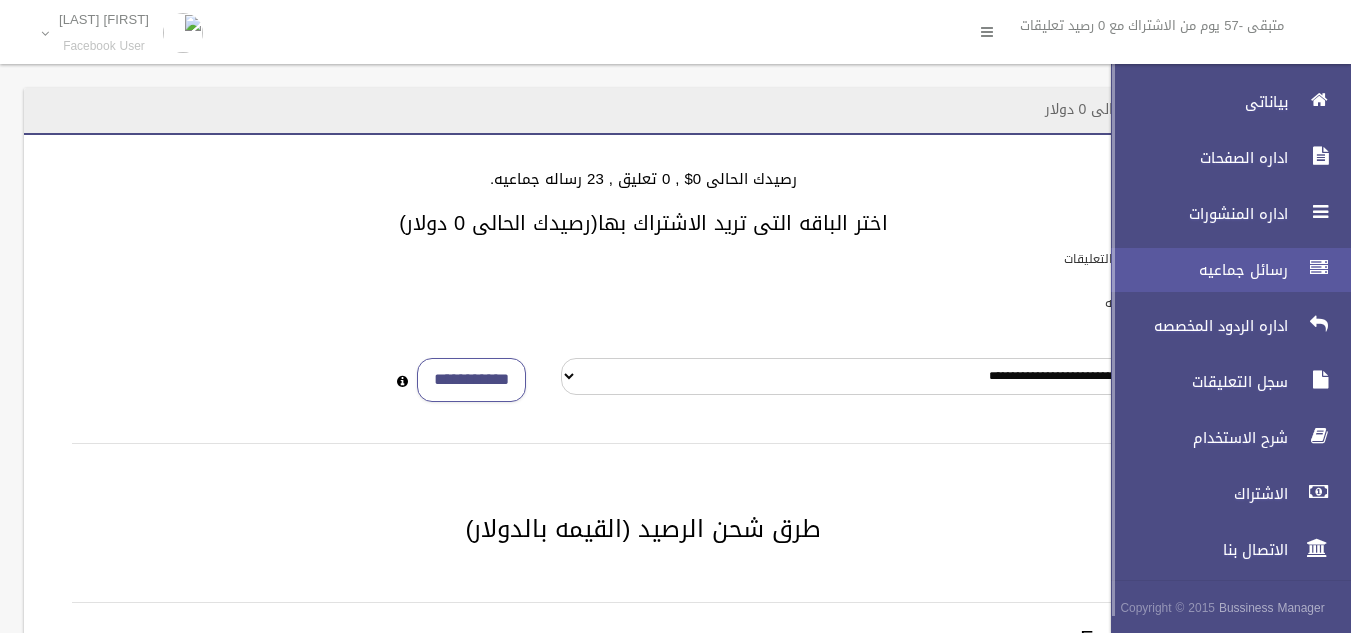 click on "رسائل جماعيه" at bounding box center (1222, 270) 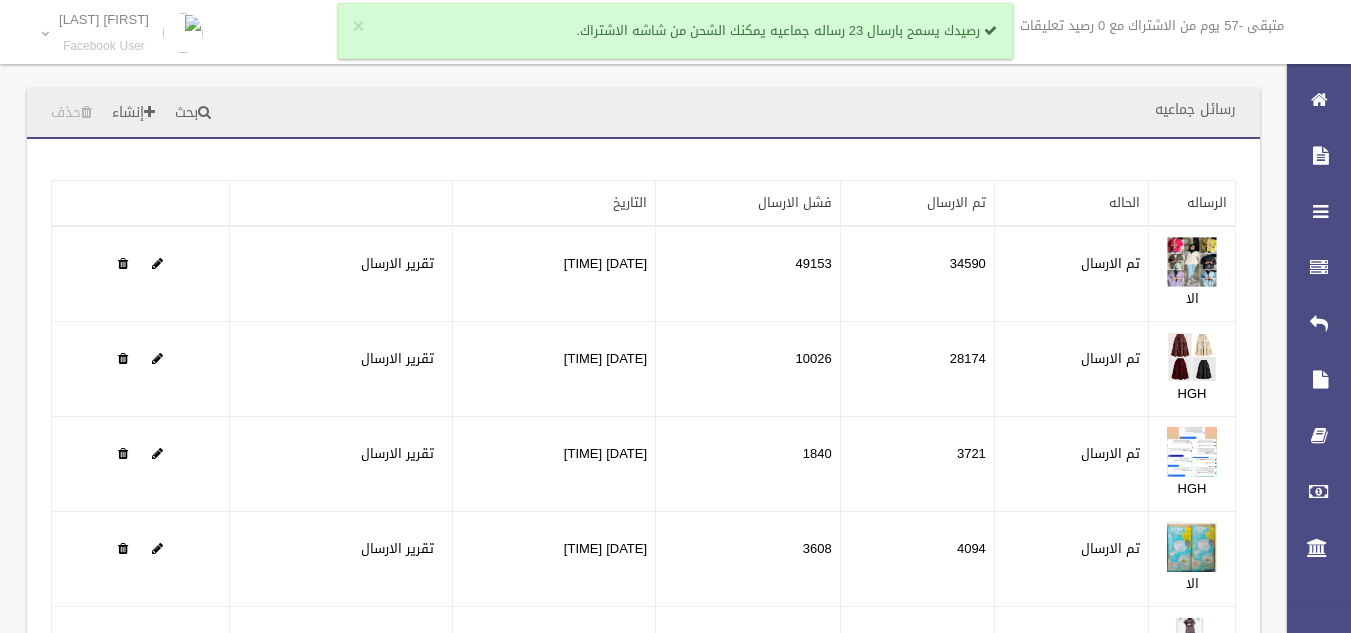 scroll, scrollTop: 0, scrollLeft: 0, axis: both 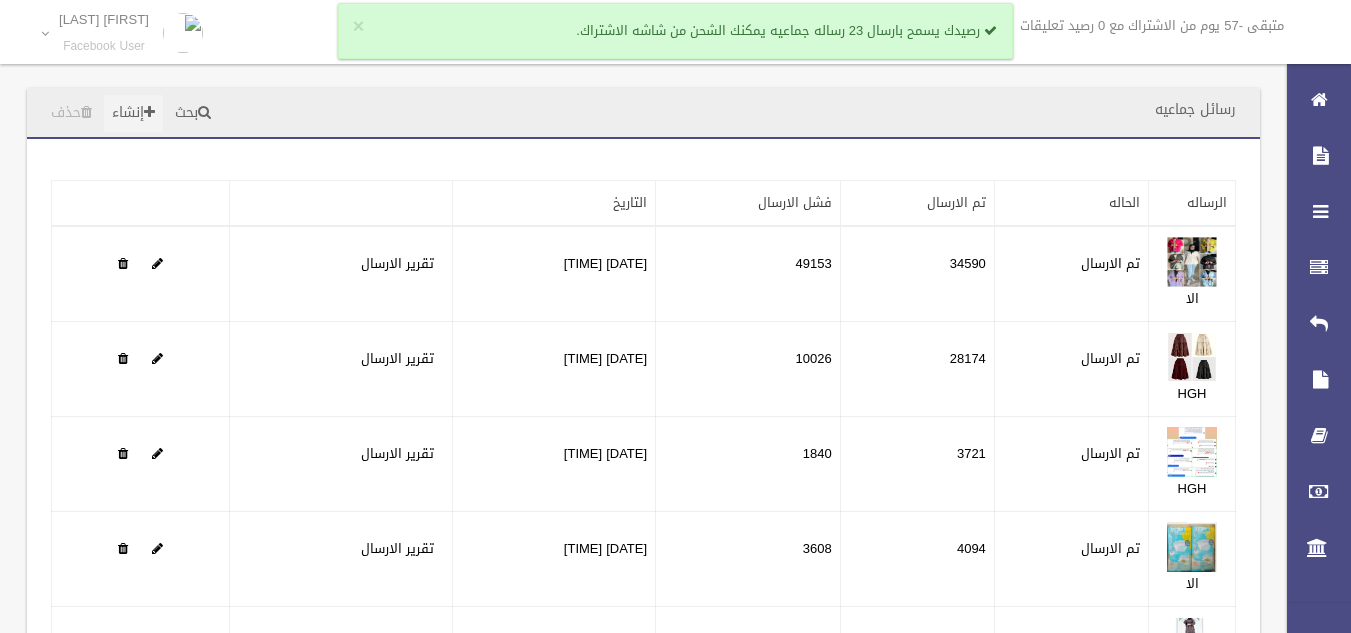 click on "إنشاء" at bounding box center (133, 113) 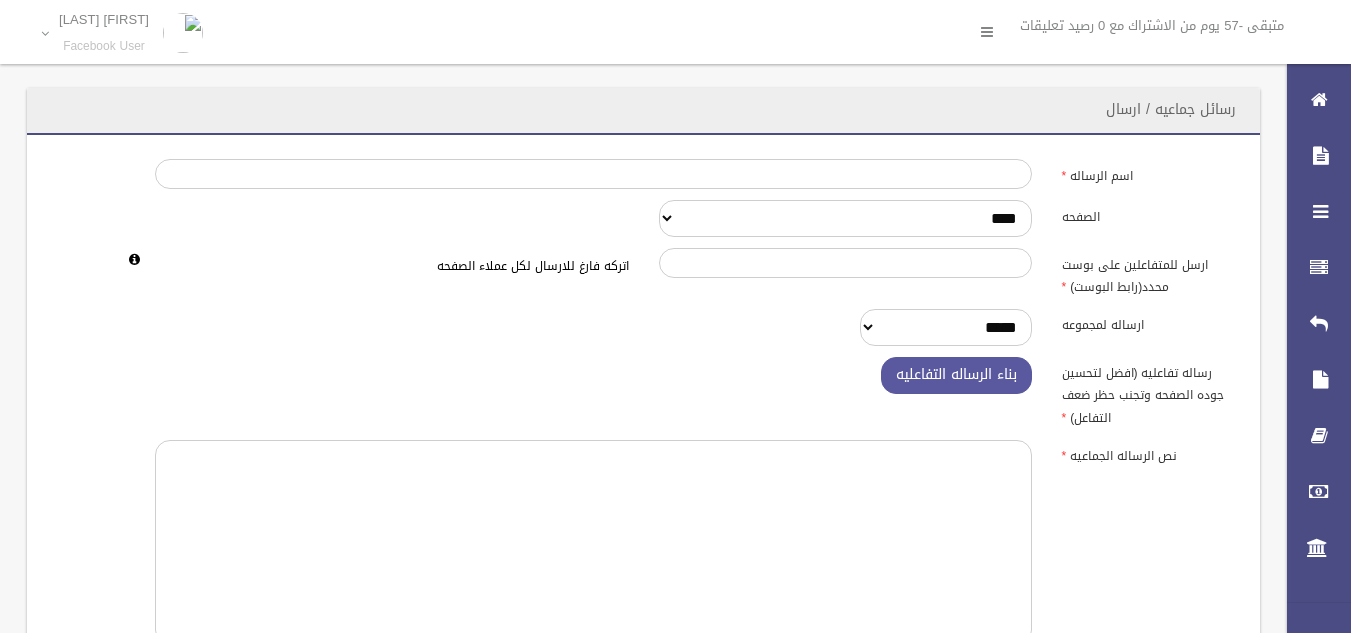 scroll, scrollTop: 0, scrollLeft: 0, axis: both 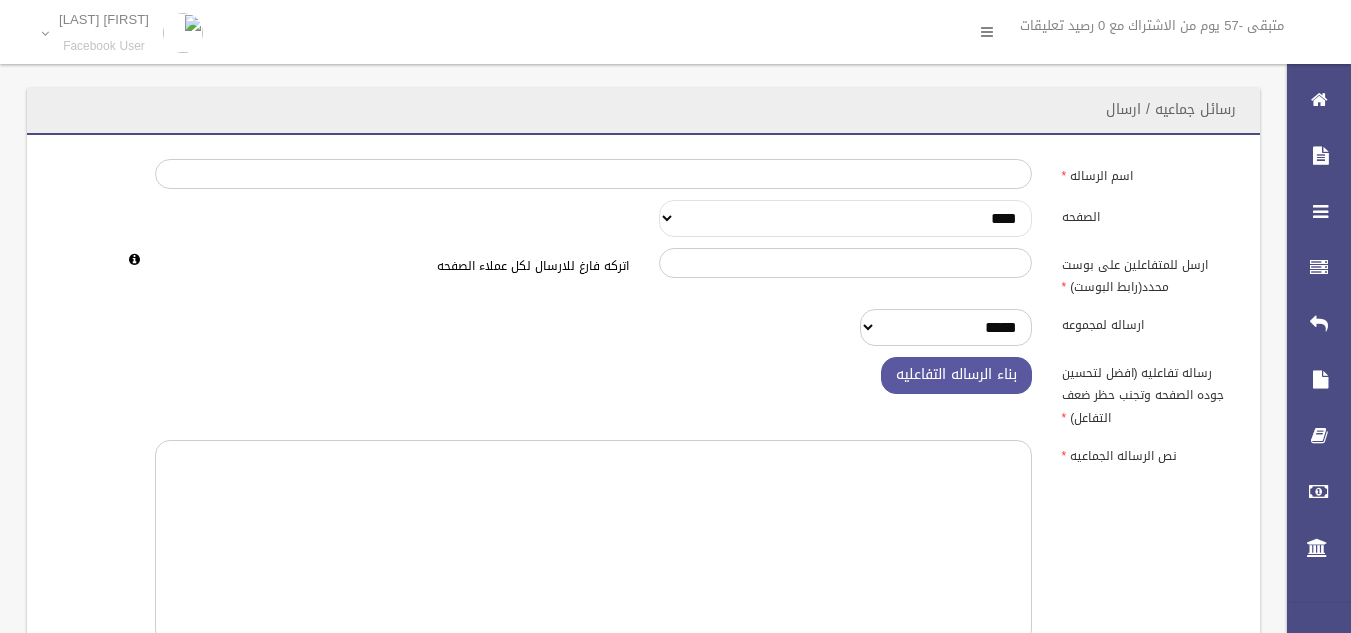 click on "**********" at bounding box center [845, 218] 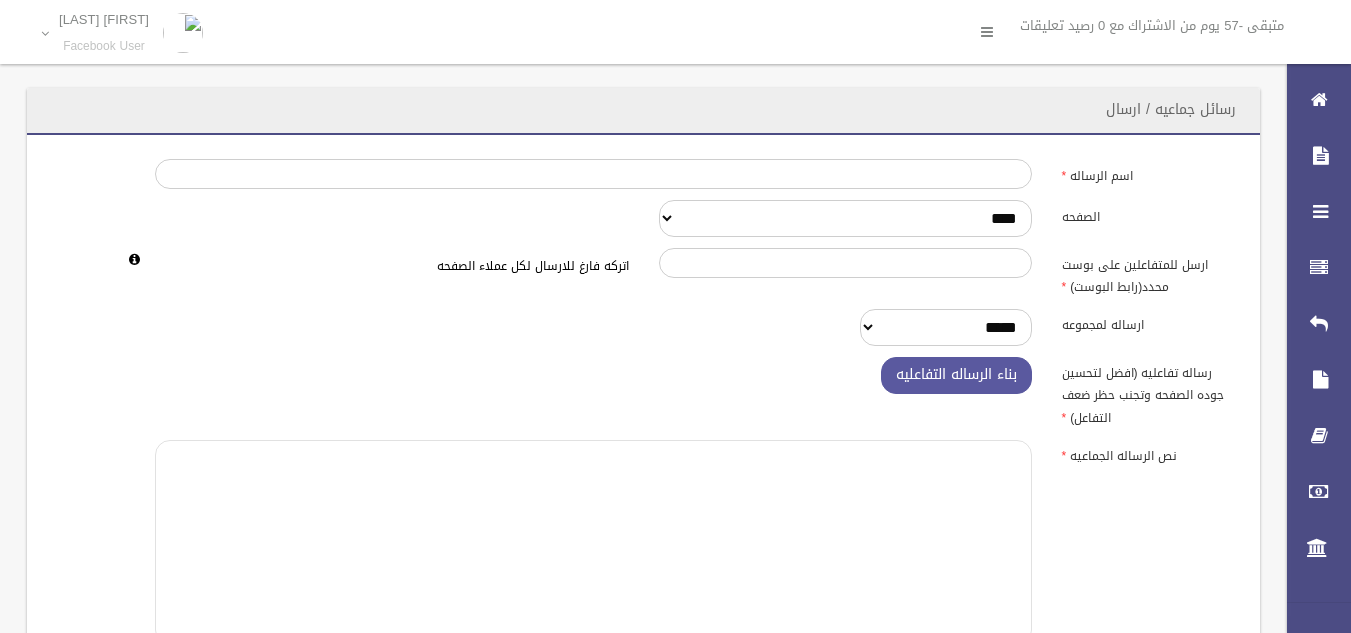 click at bounding box center (593, 542) 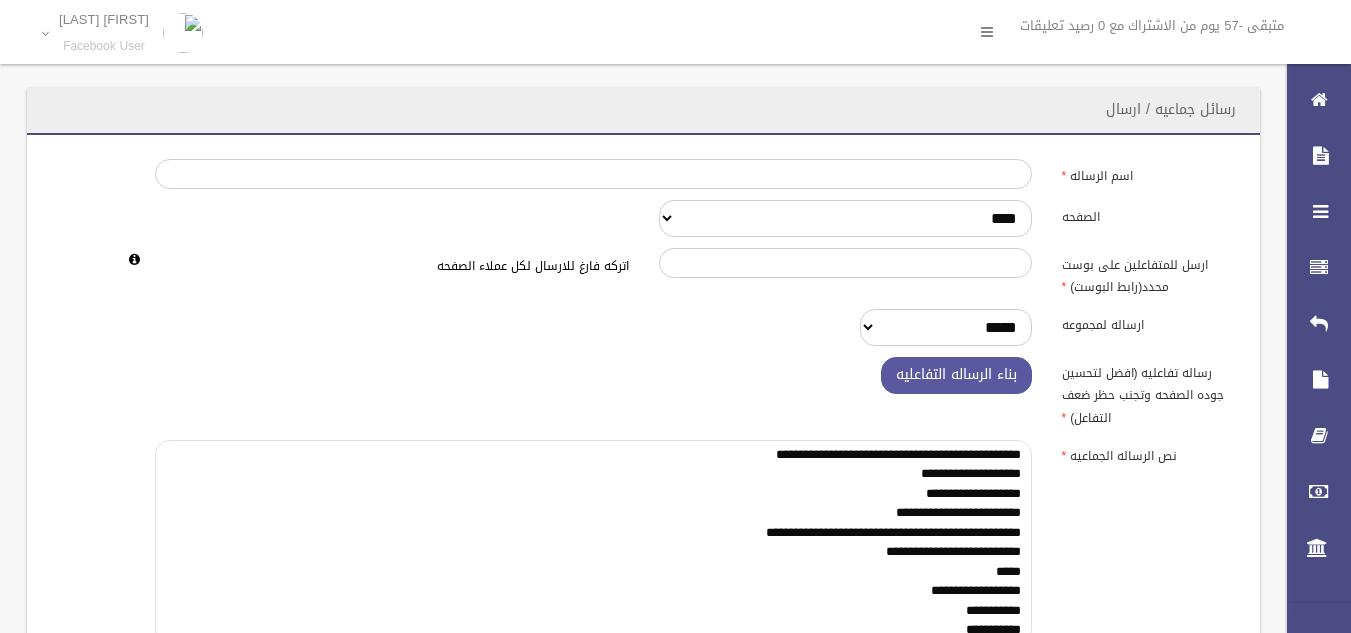 scroll, scrollTop: 10, scrollLeft: 0, axis: vertical 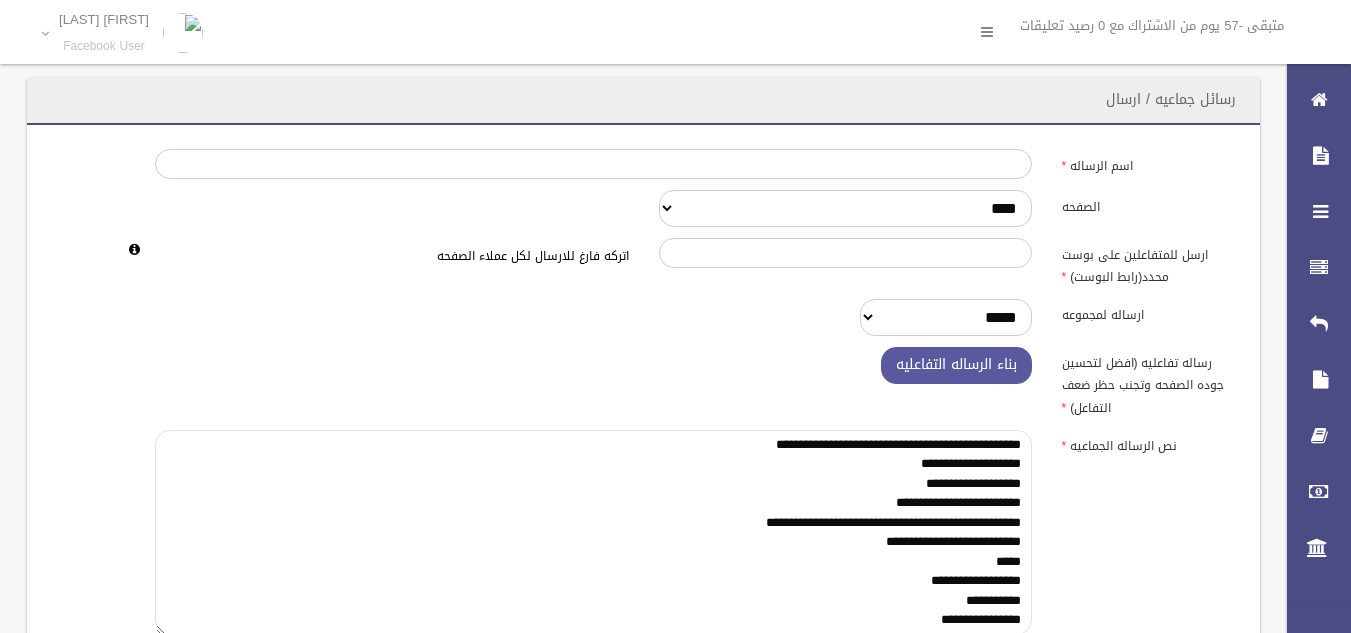 type on "**********" 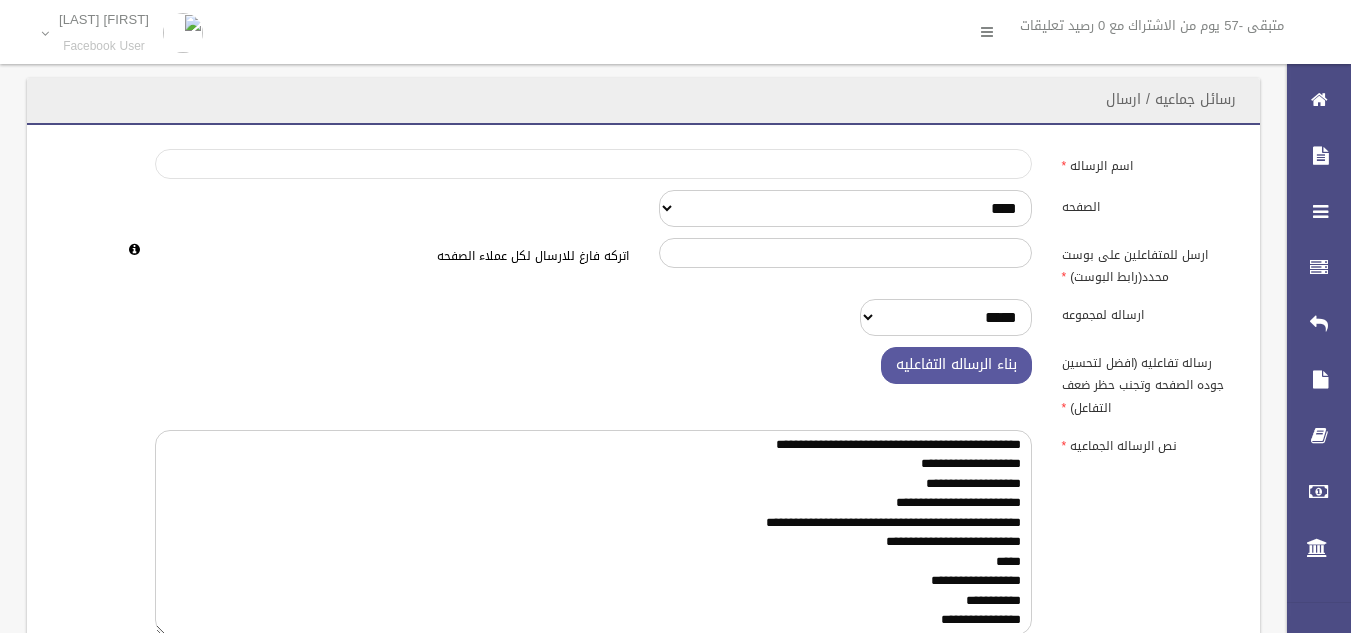 click on "اسم الرساله" at bounding box center [593, 164] 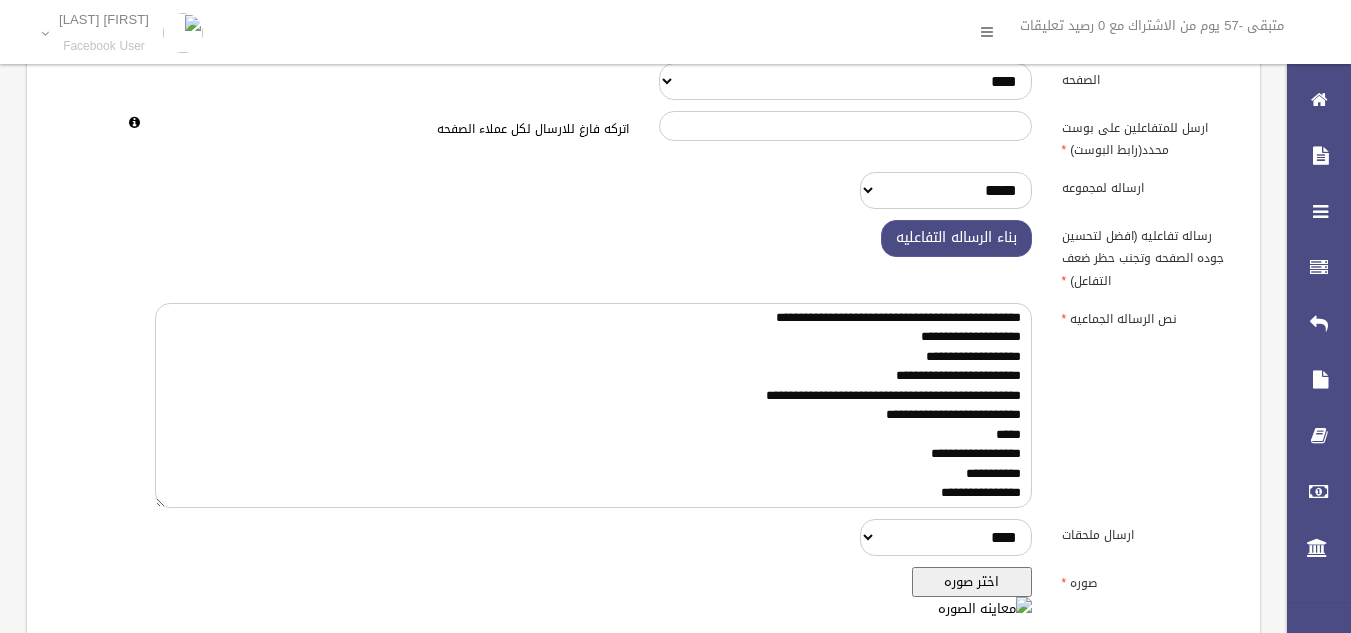 scroll, scrollTop: 140, scrollLeft: 0, axis: vertical 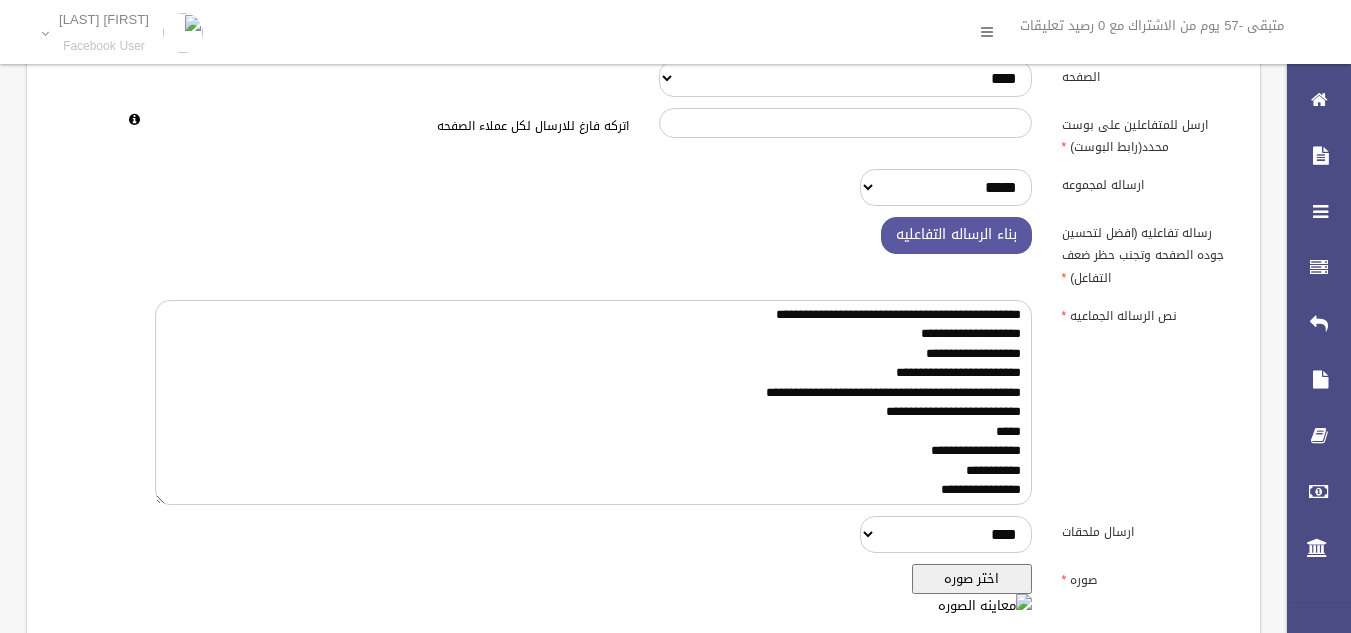 type on "*****" 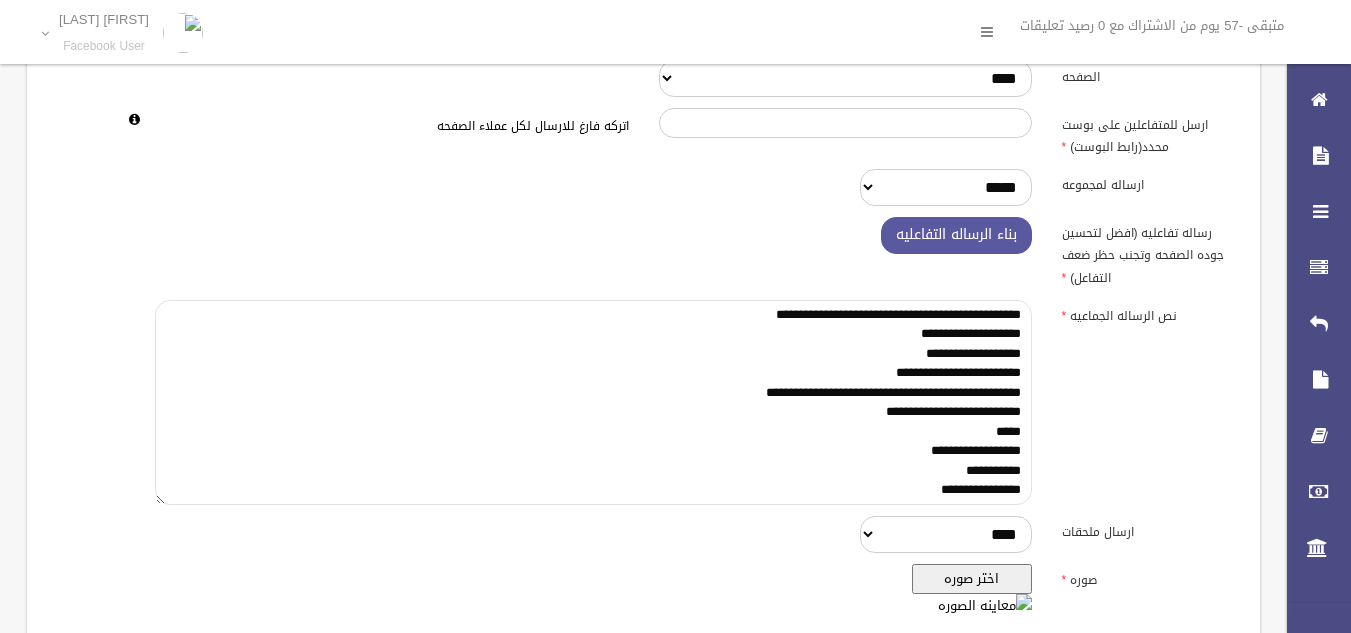 click on "**********" at bounding box center (593, 402) 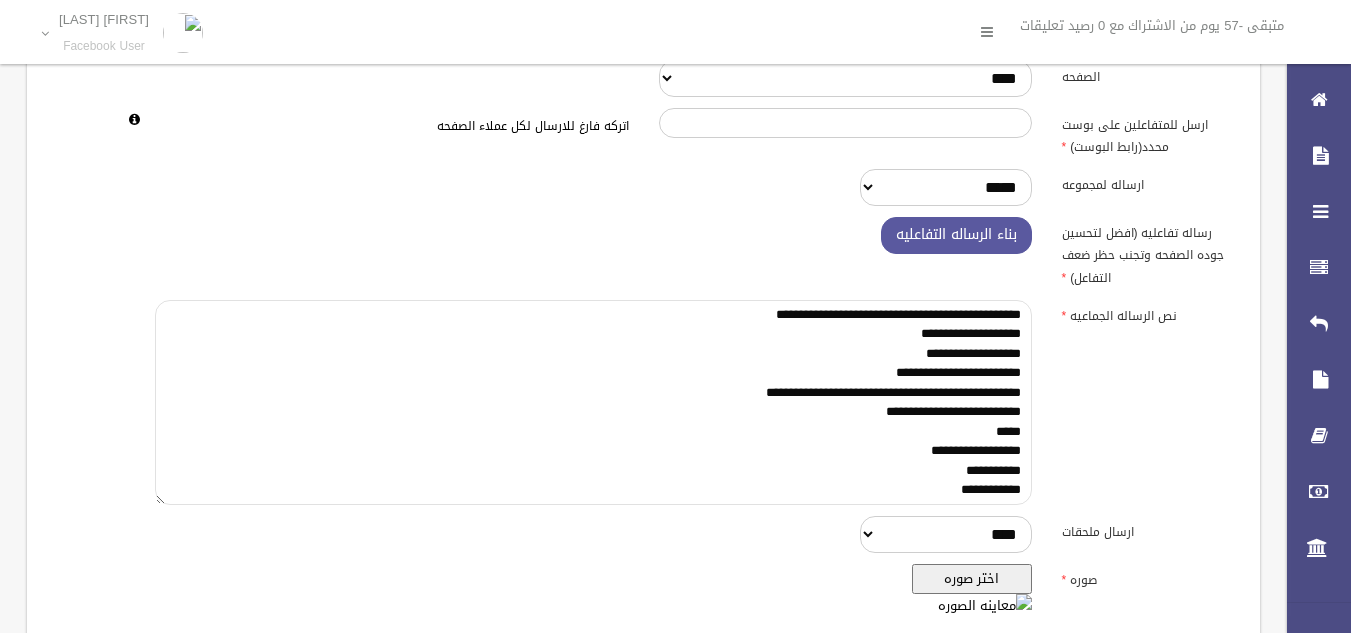type on "**********" 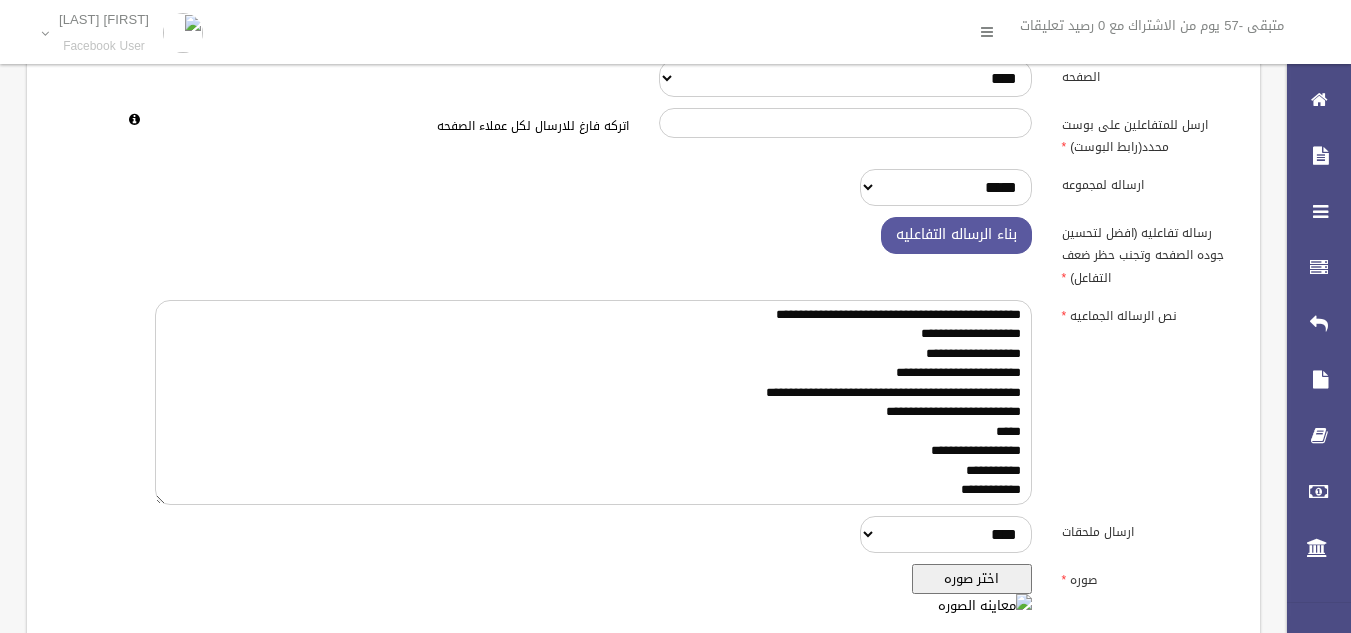 click on "اختر صوره" at bounding box center [972, 579] 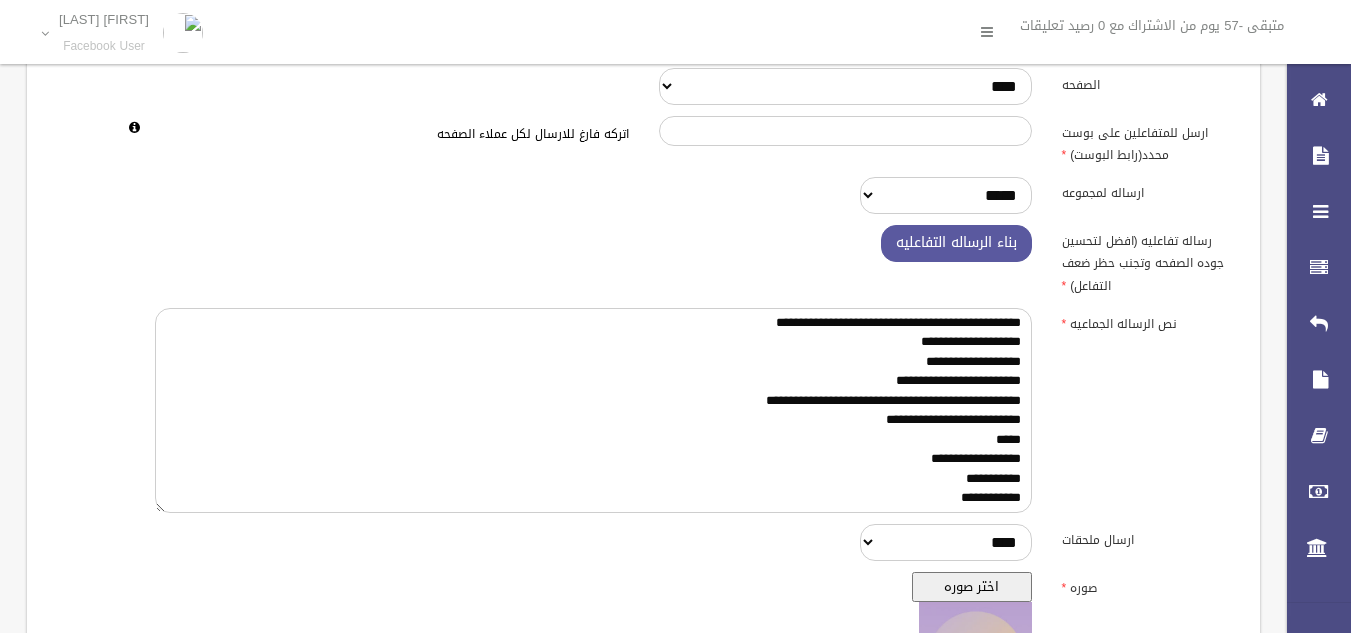 scroll, scrollTop: 635, scrollLeft: 0, axis: vertical 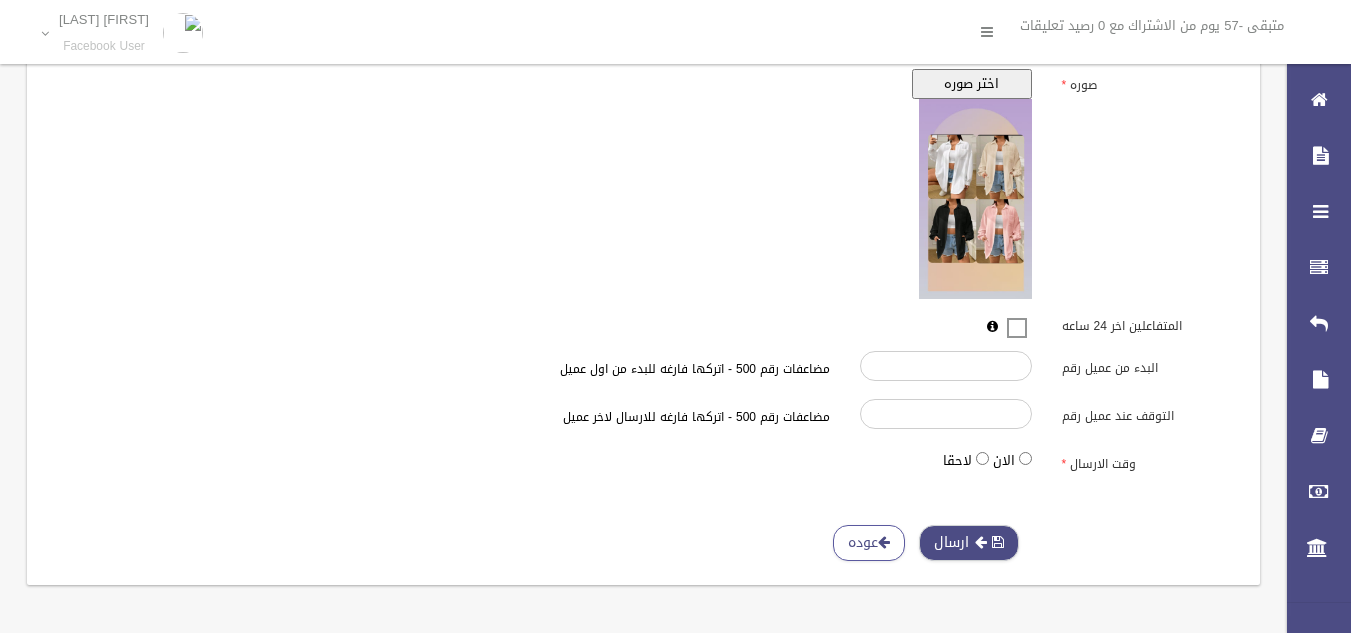 type 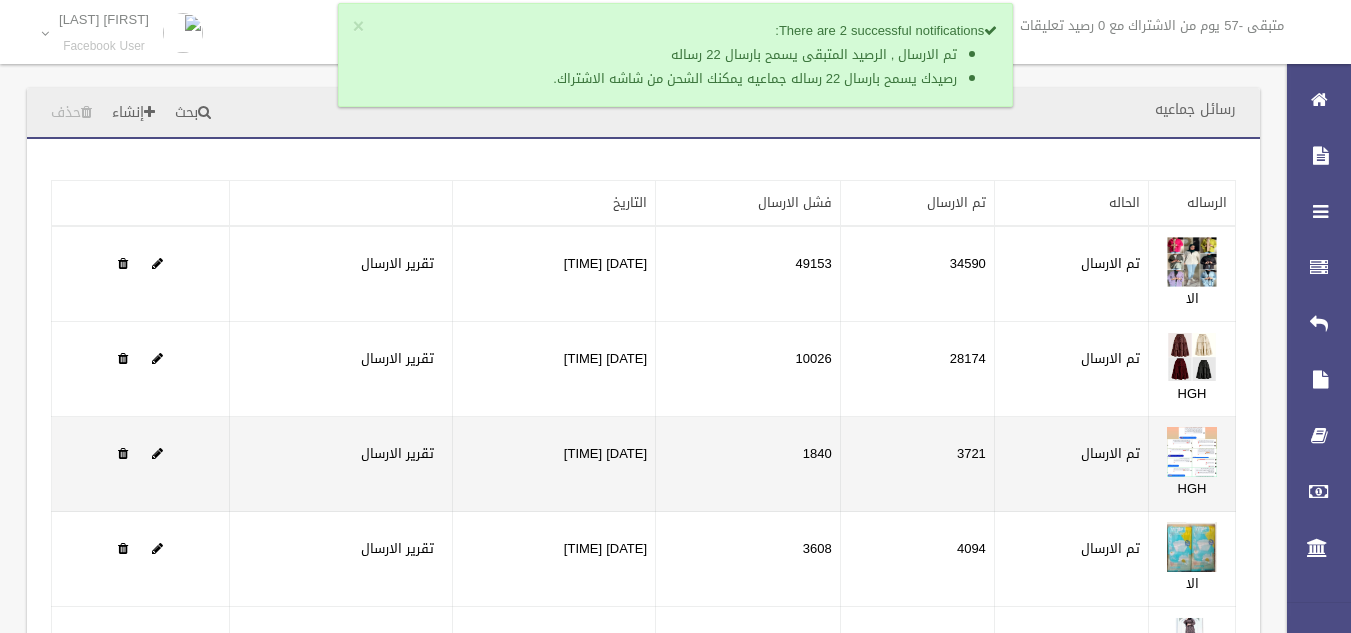 scroll, scrollTop: 0, scrollLeft: 0, axis: both 